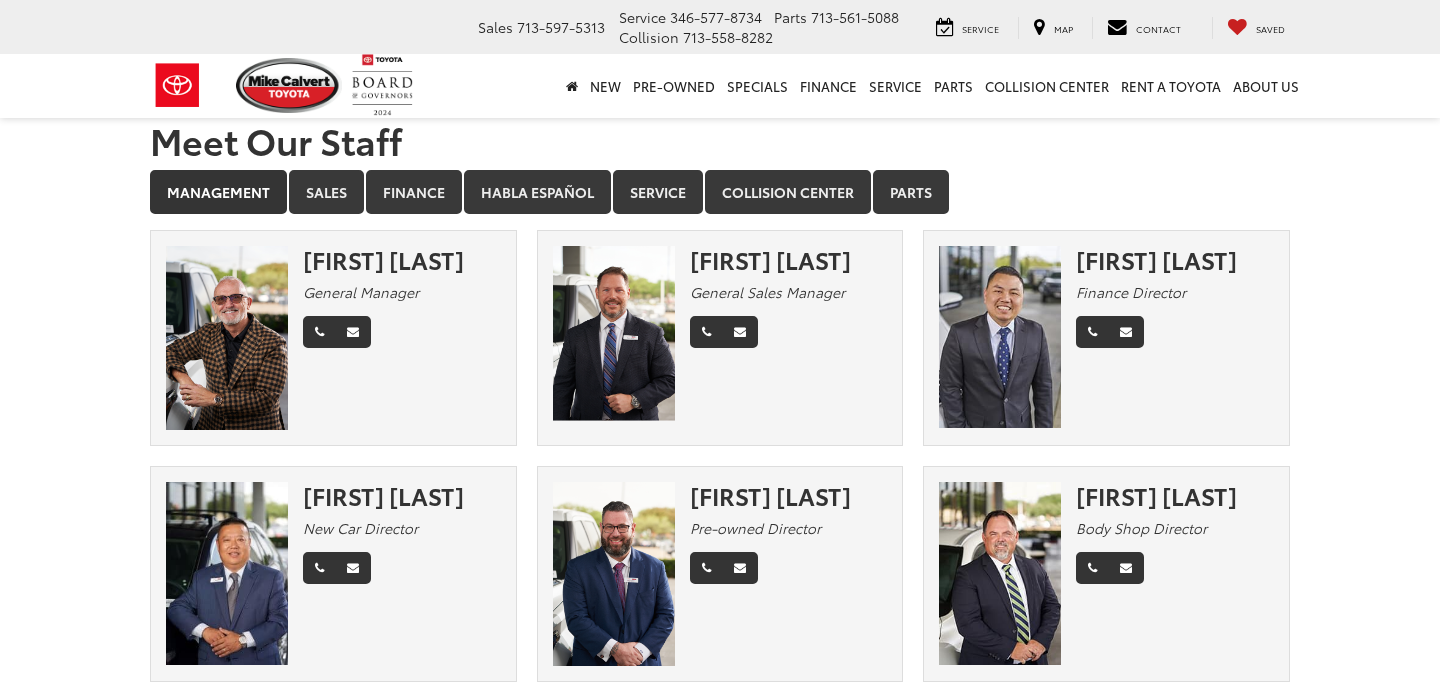 scroll, scrollTop: 0, scrollLeft: 0, axis: both 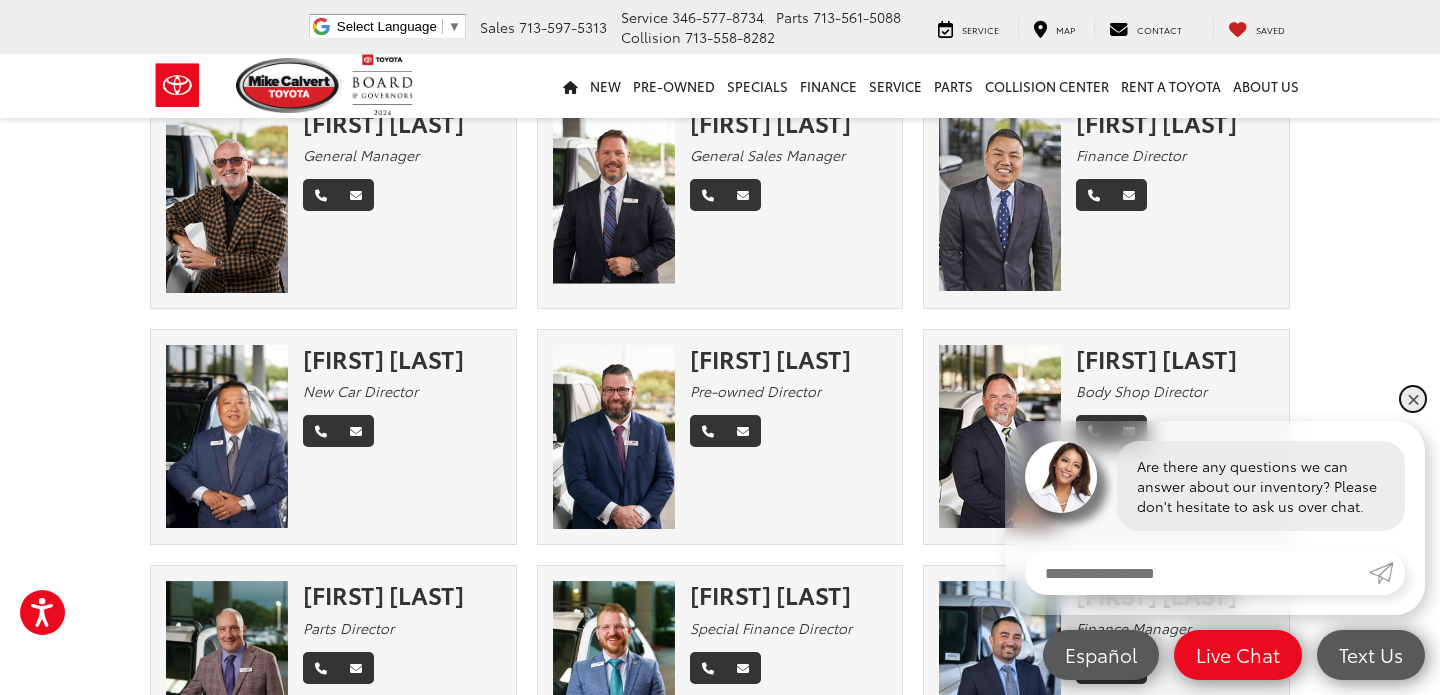 click on "✕" at bounding box center (1413, 399) 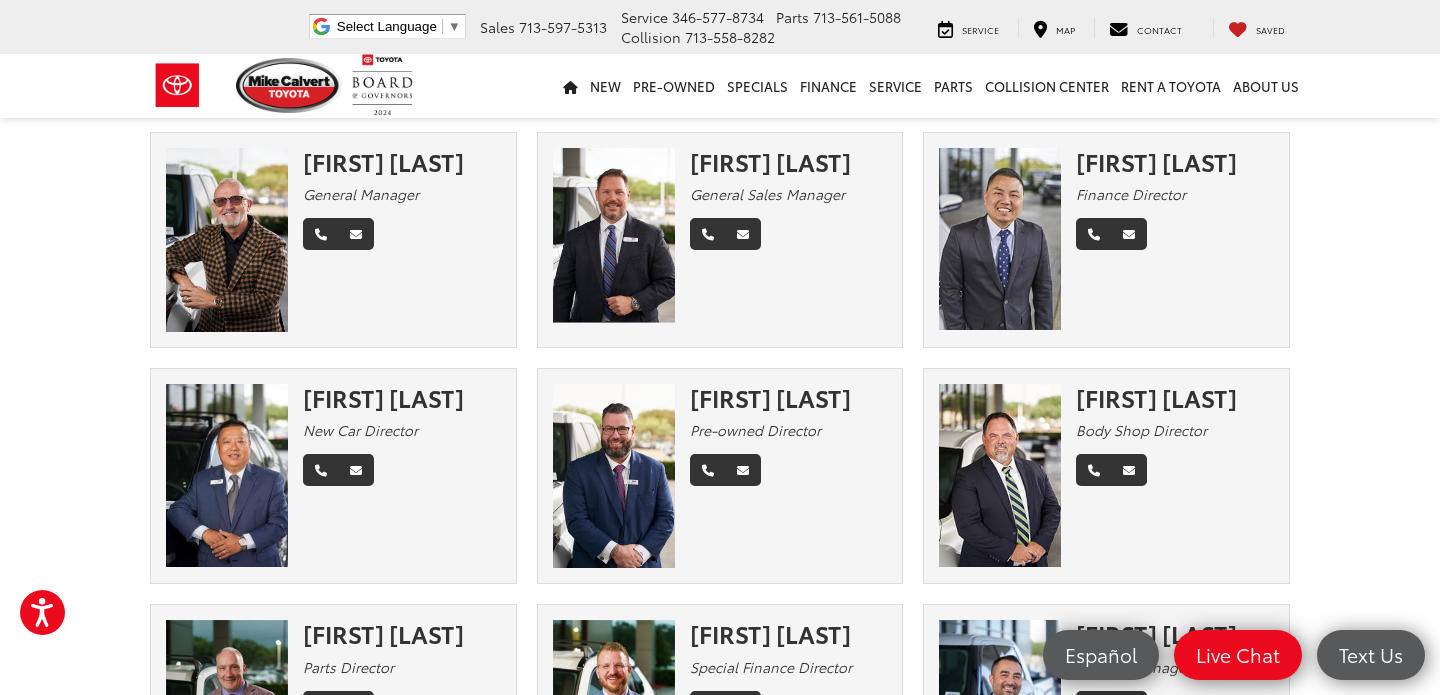 scroll, scrollTop: 0, scrollLeft: 0, axis: both 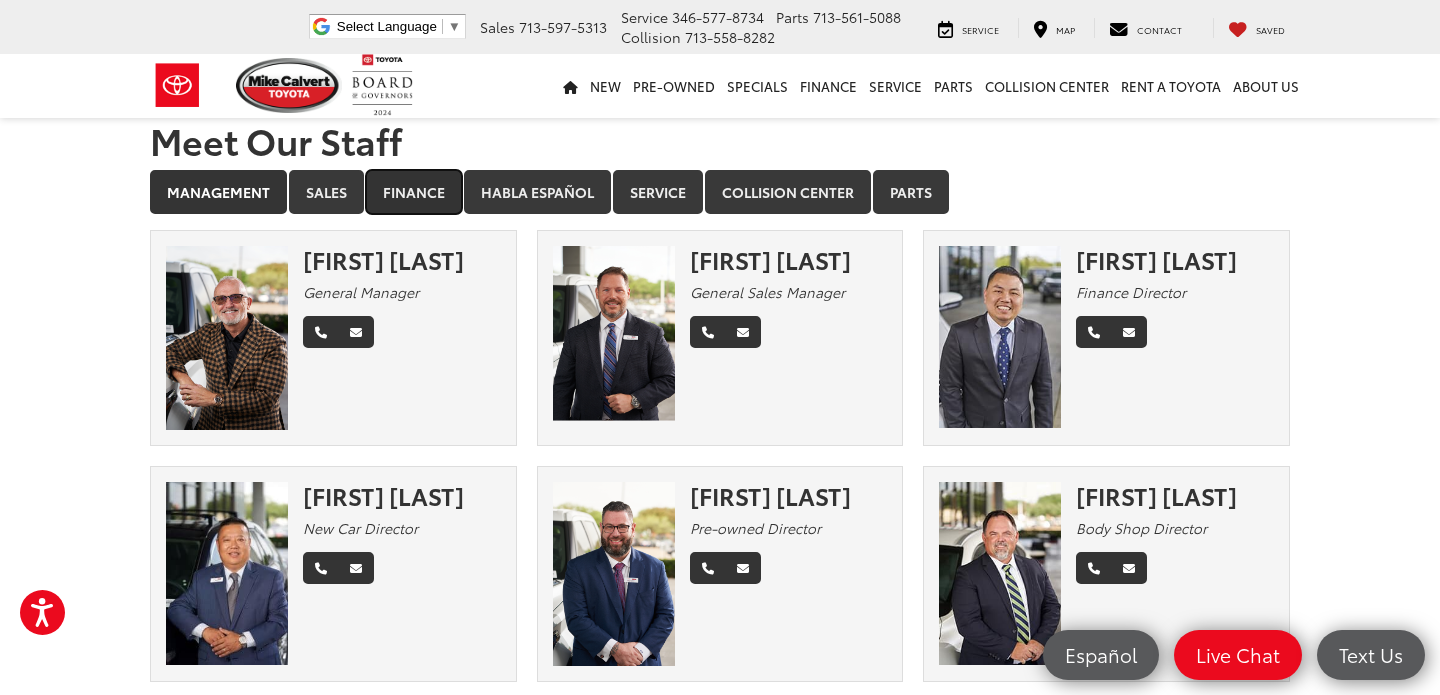 click on "Finance" at bounding box center [414, 192] 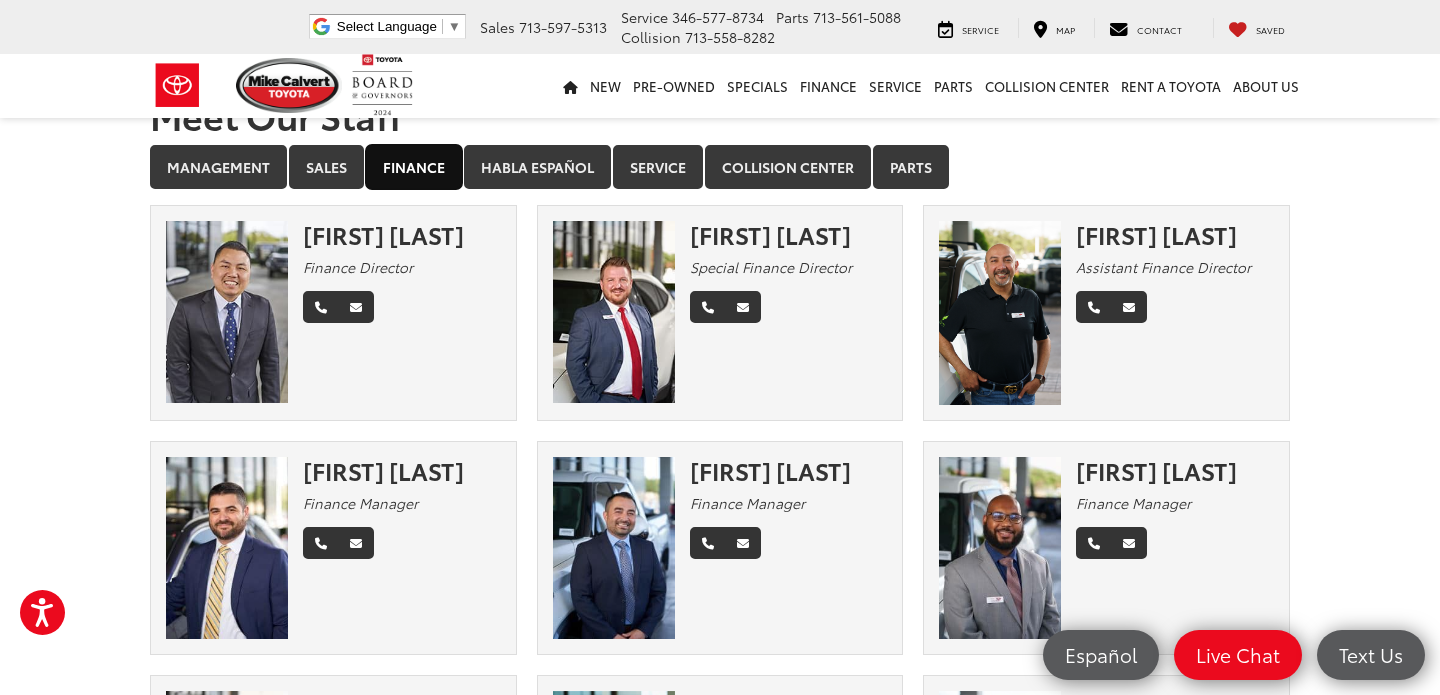 scroll, scrollTop: 19, scrollLeft: 0, axis: vertical 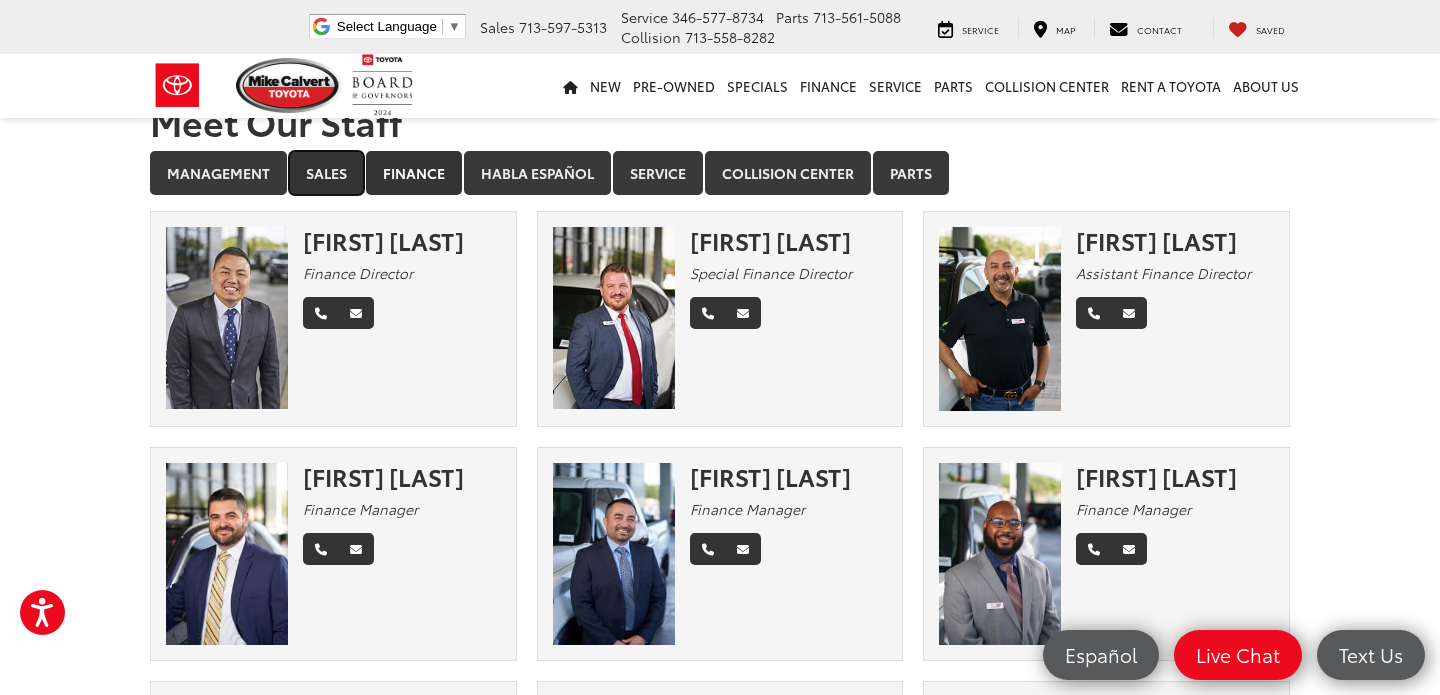 click on "Sales" at bounding box center [326, 173] 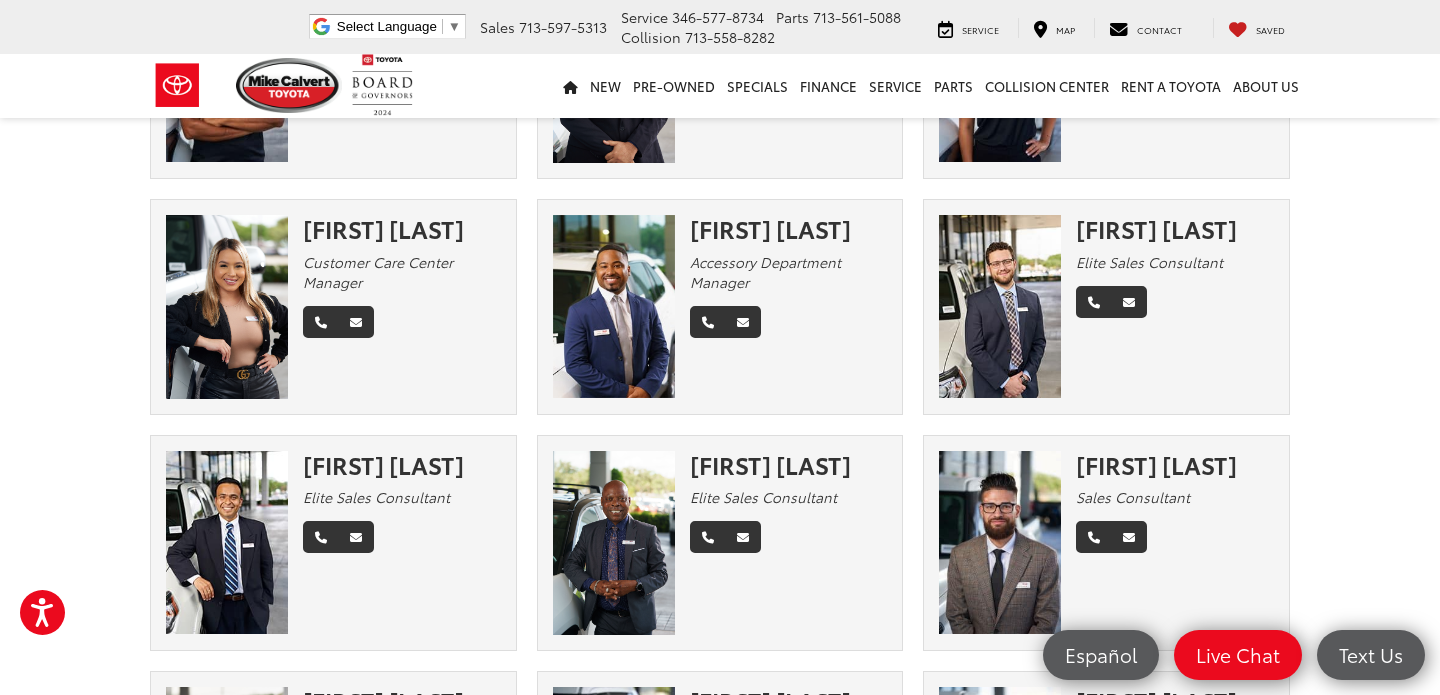 scroll, scrollTop: 0, scrollLeft: 0, axis: both 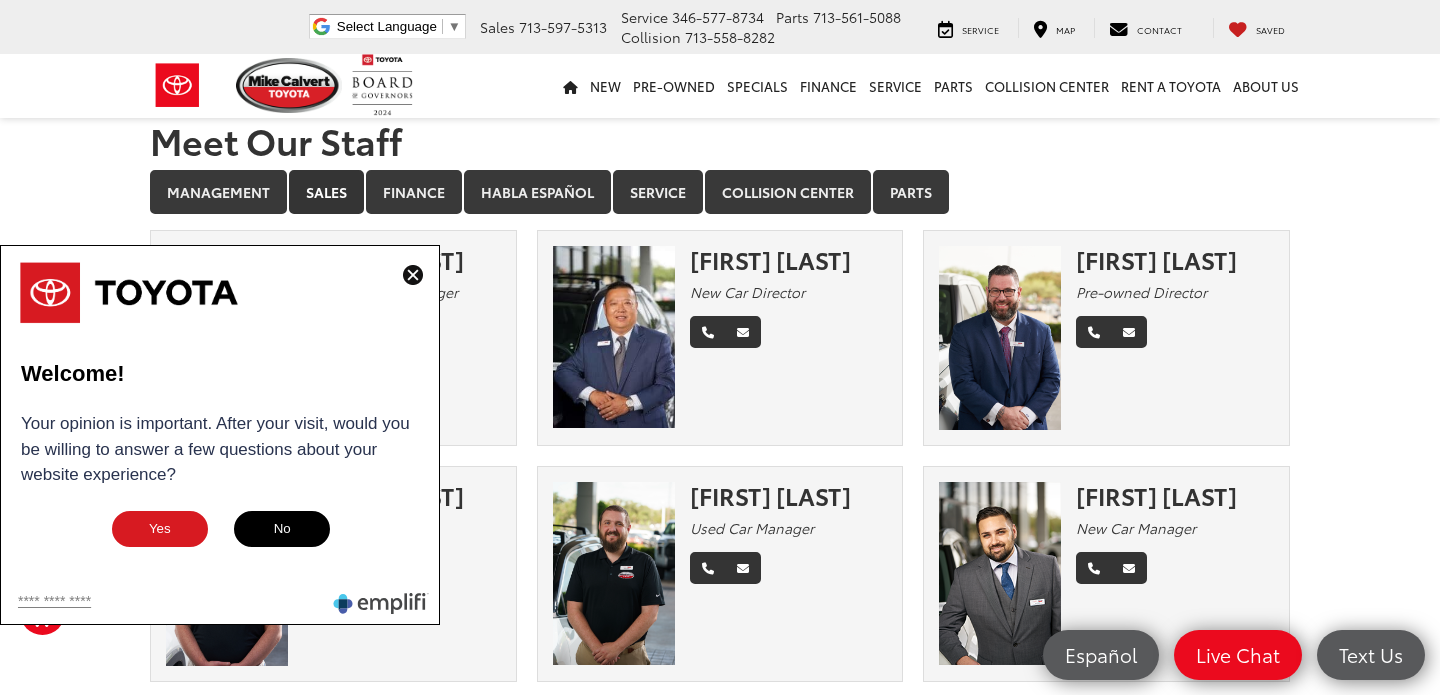 click at bounding box center (413, 275) 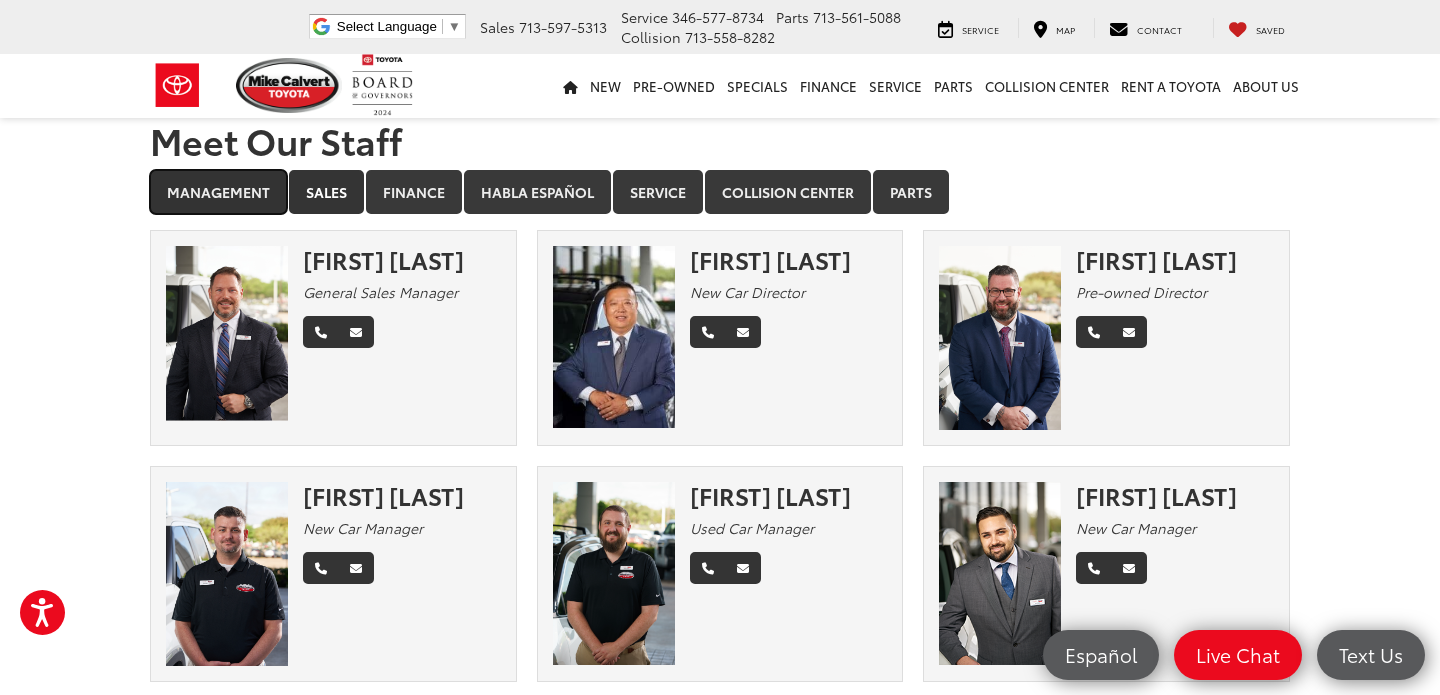 click on "Management" at bounding box center [218, 192] 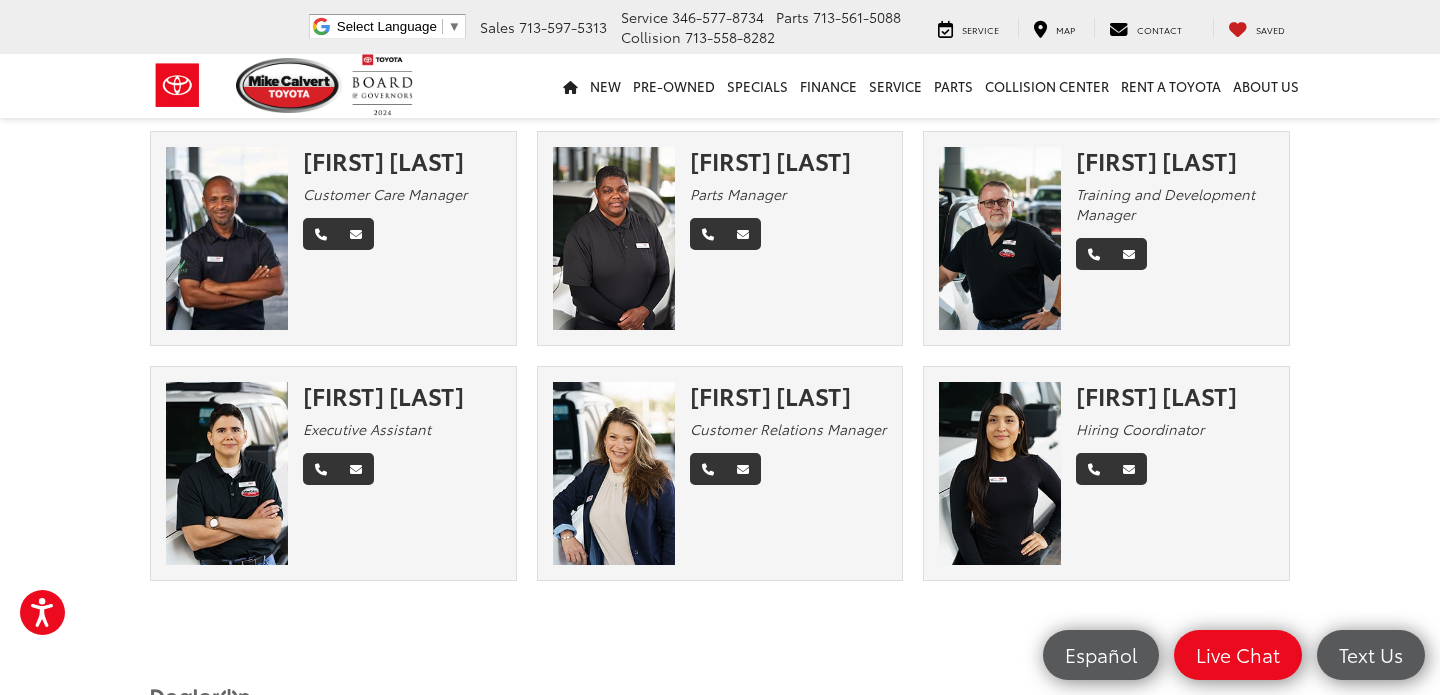 scroll, scrollTop: 1861, scrollLeft: 0, axis: vertical 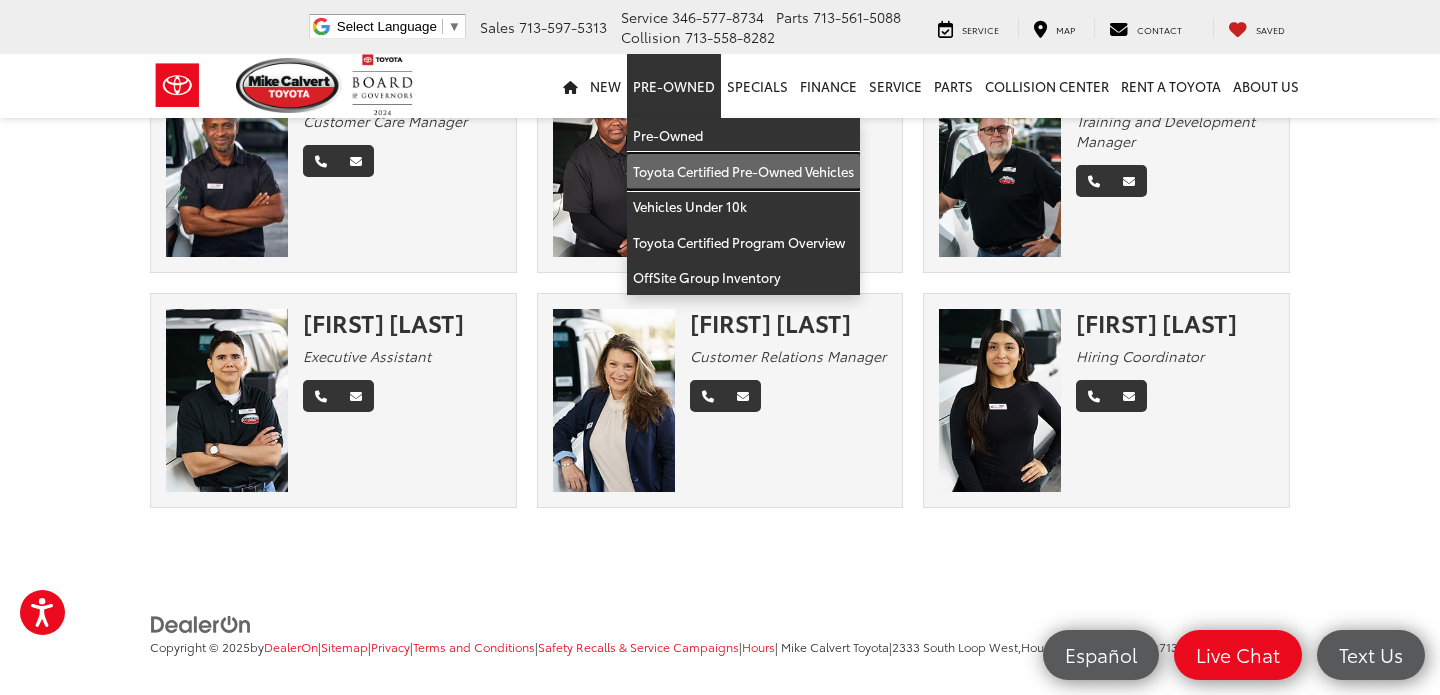 click on "Toyota Certified Pre-Owned Vehicles" at bounding box center [743, 172] 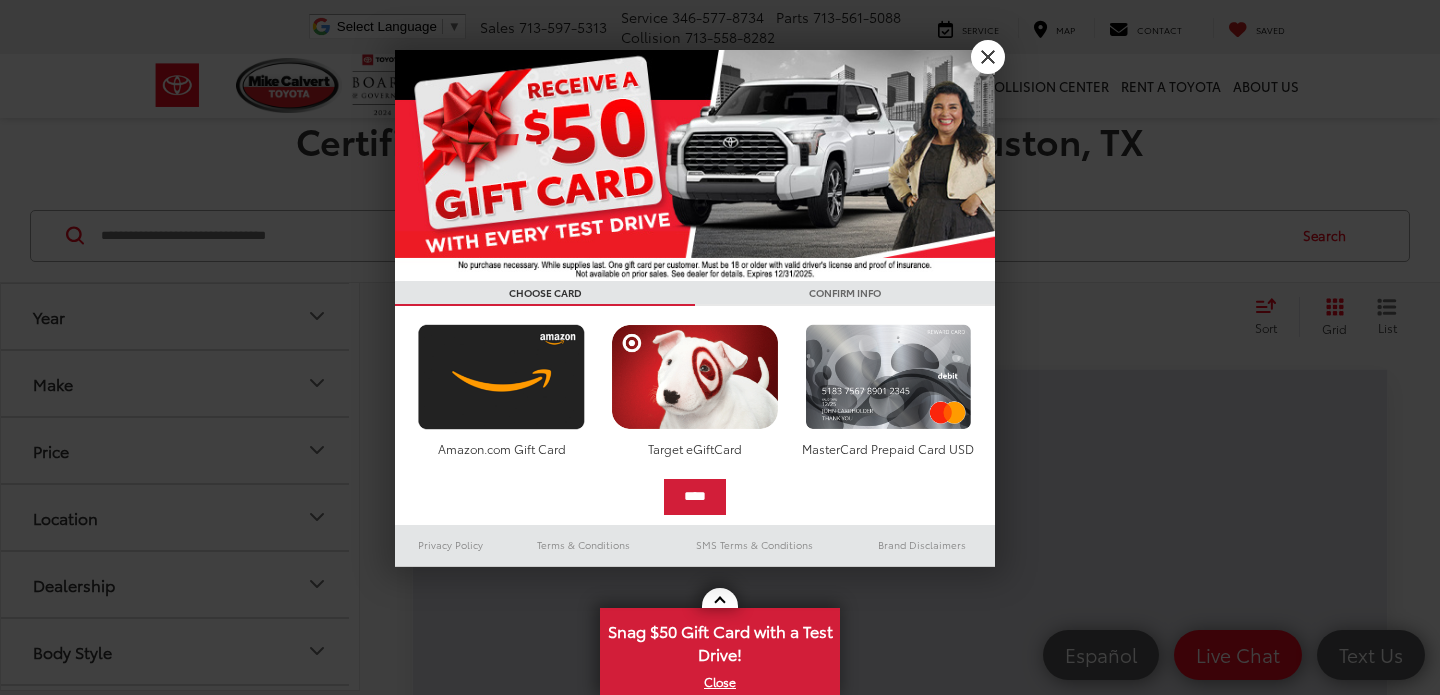 scroll, scrollTop: 0, scrollLeft: 0, axis: both 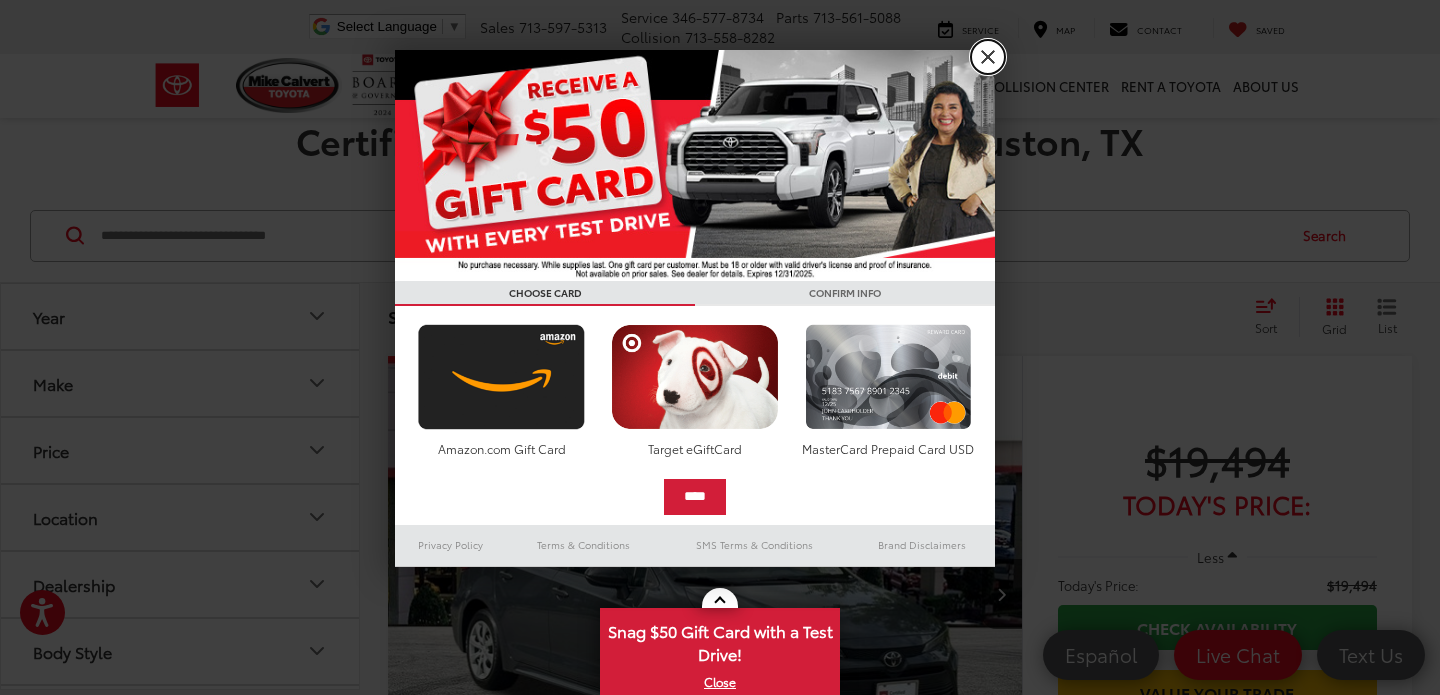 click on "X" at bounding box center (988, 57) 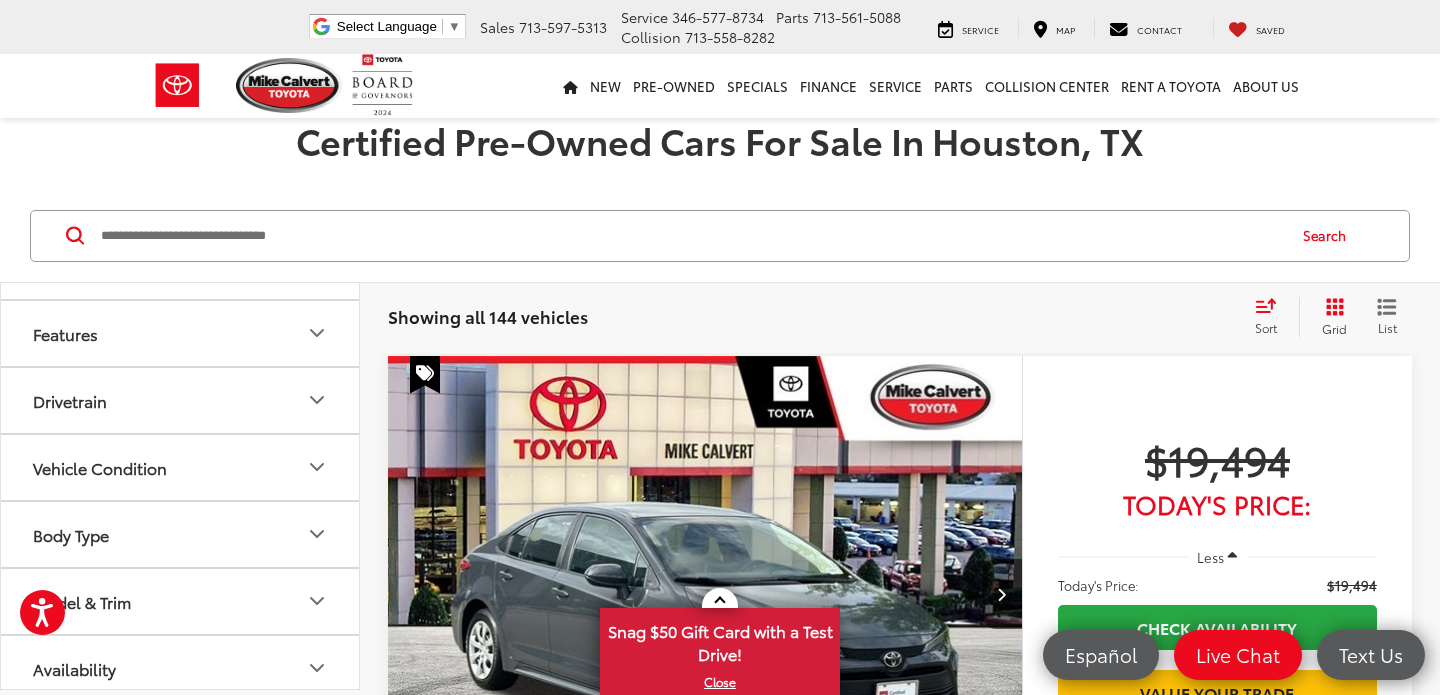 scroll, scrollTop: 598, scrollLeft: 0, axis: vertical 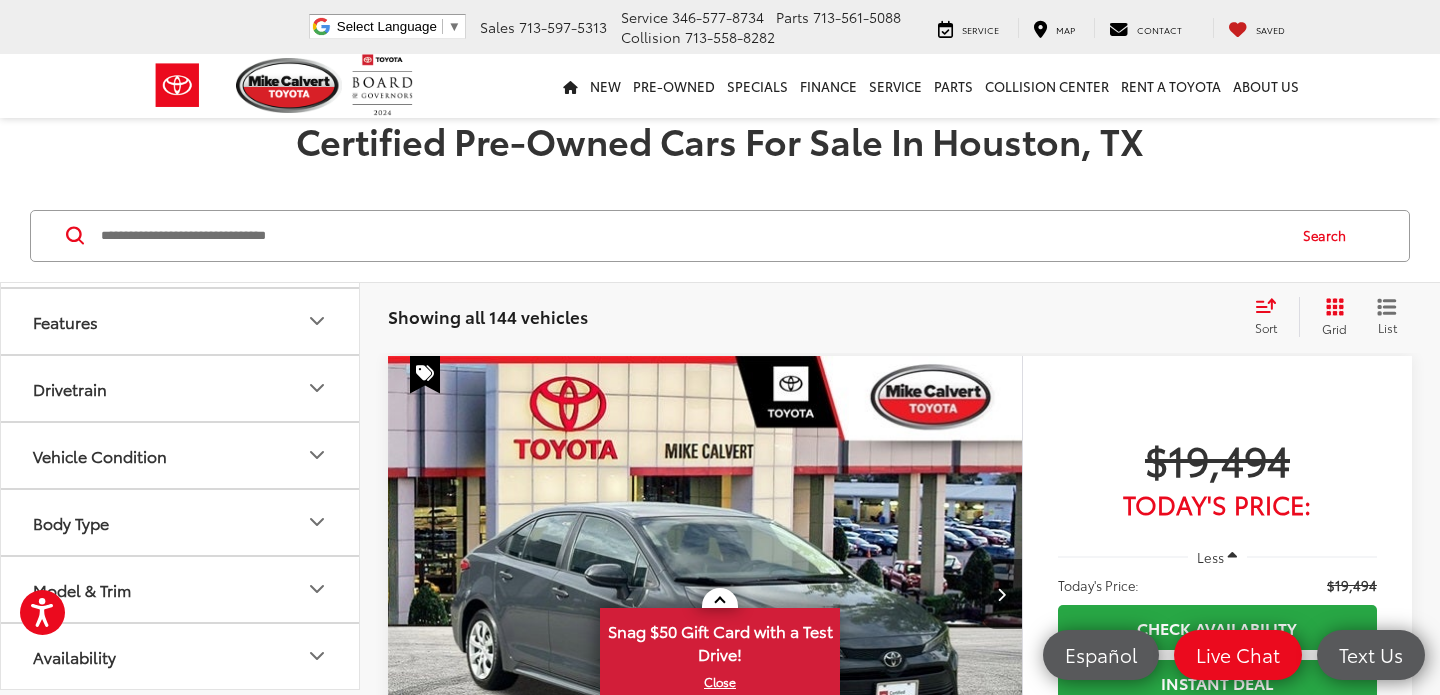 click on "Model & Trim" at bounding box center [181, 589] 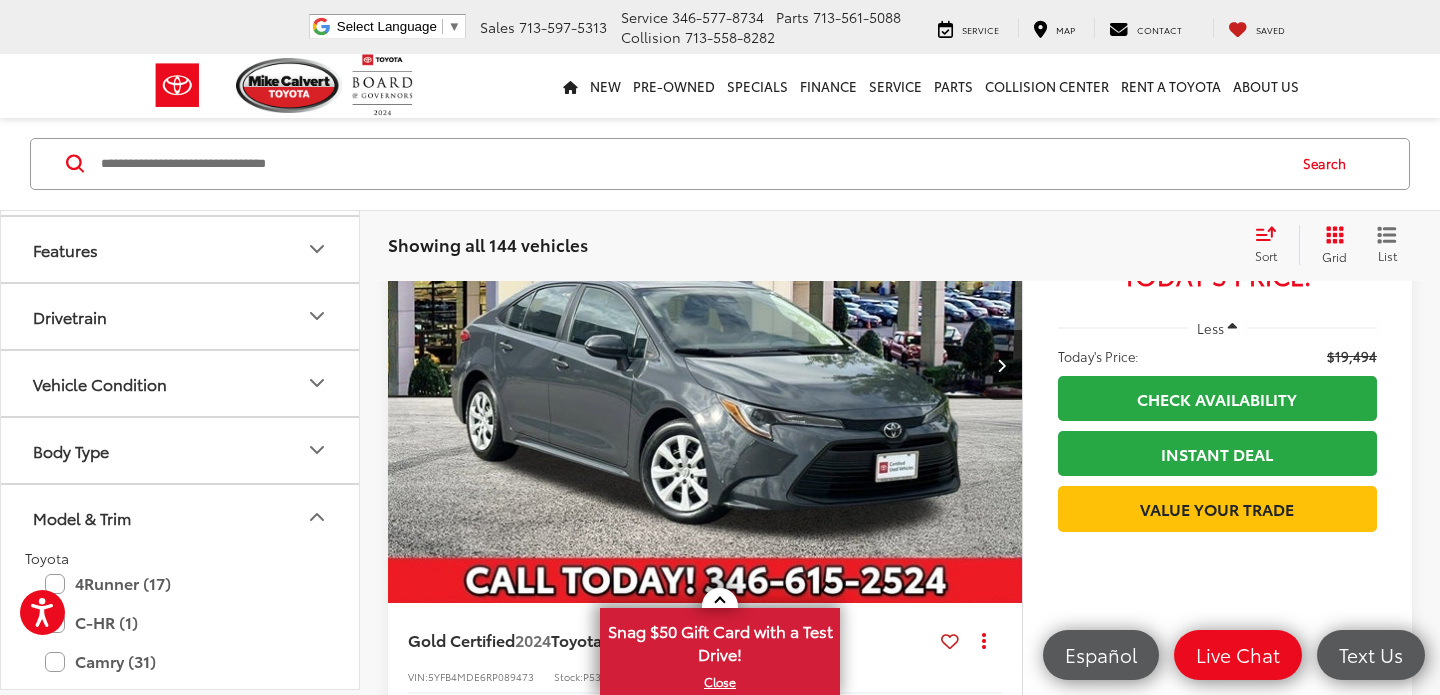 scroll, scrollTop: 284, scrollLeft: 0, axis: vertical 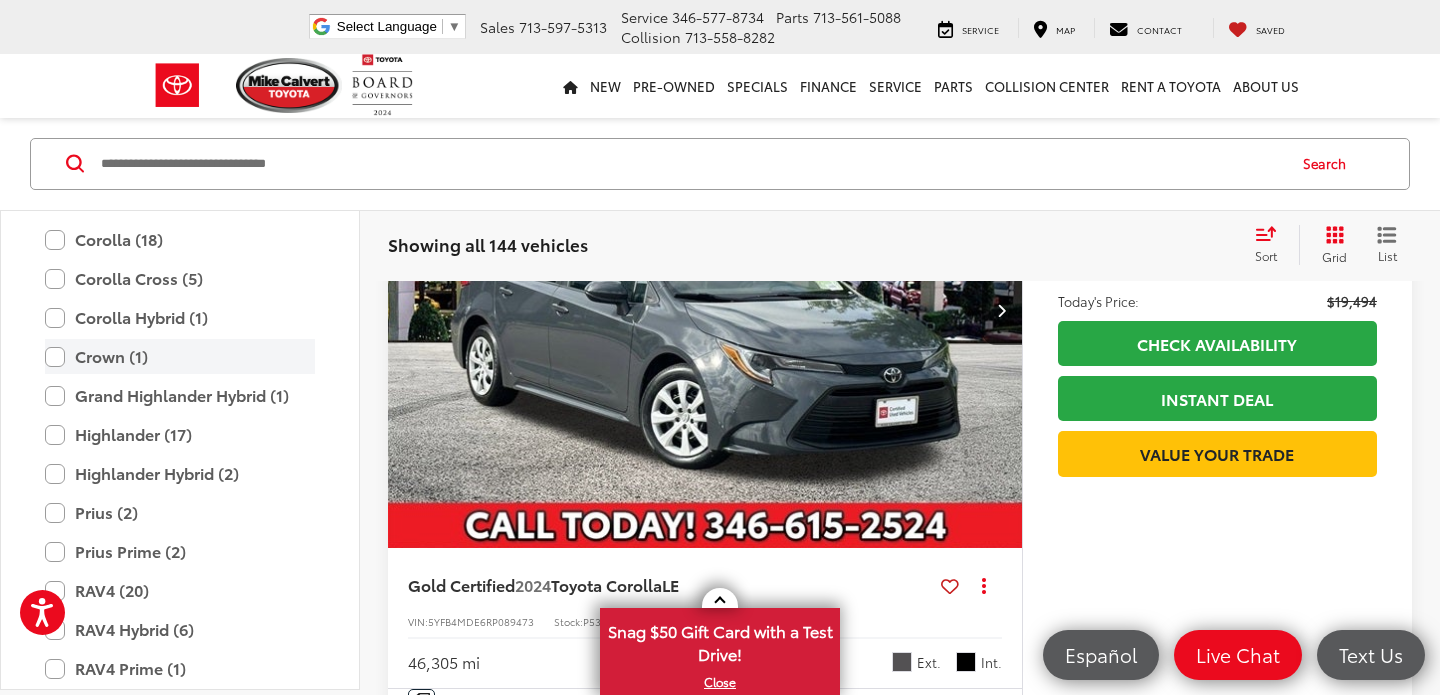 click on "Crown (1)" at bounding box center (180, 357) 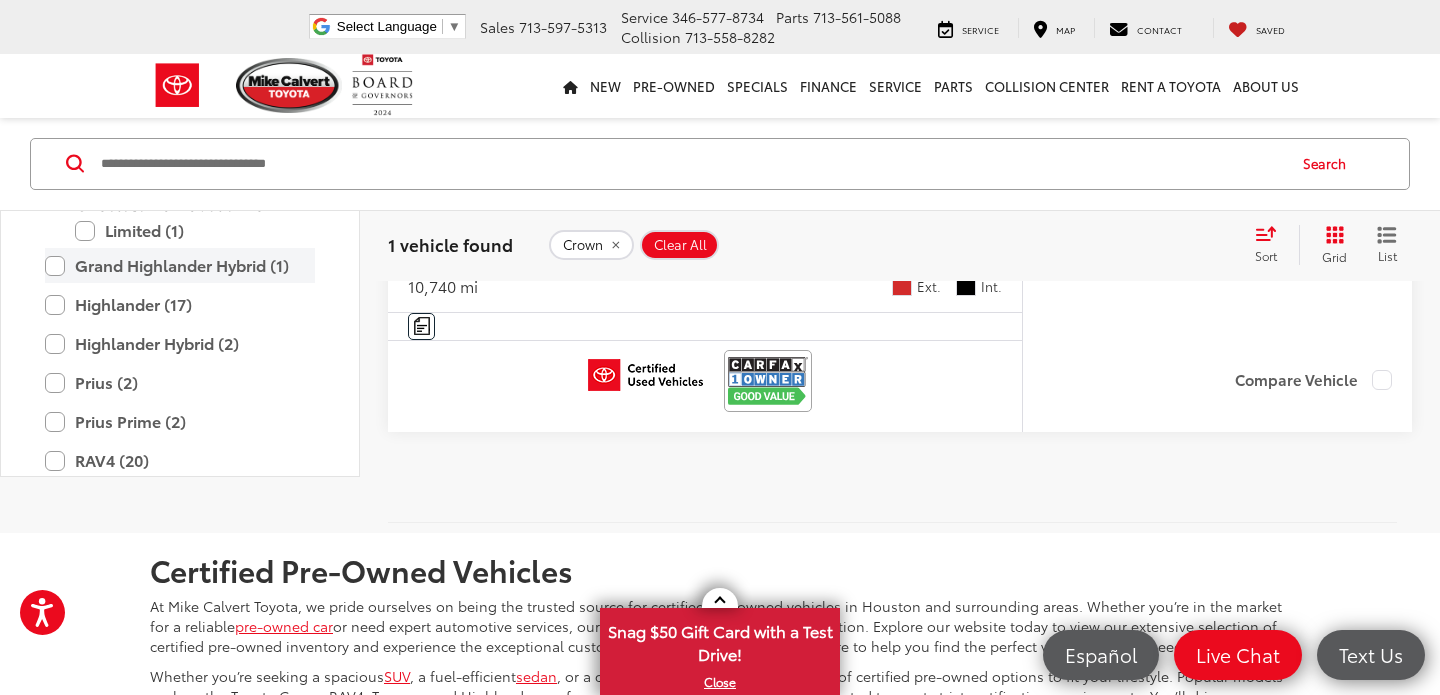 scroll, scrollTop: 659, scrollLeft: 0, axis: vertical 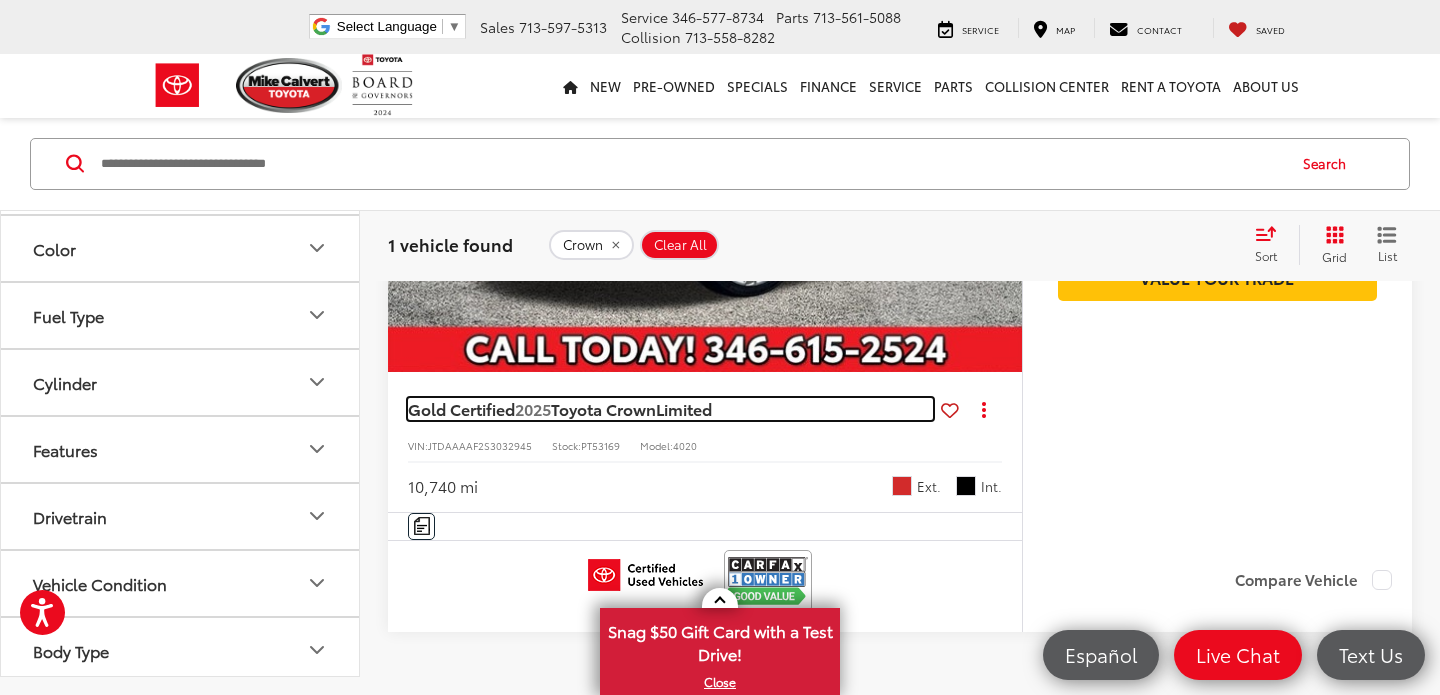 click on "Toyota Crown" at bounding box center (603, 408) 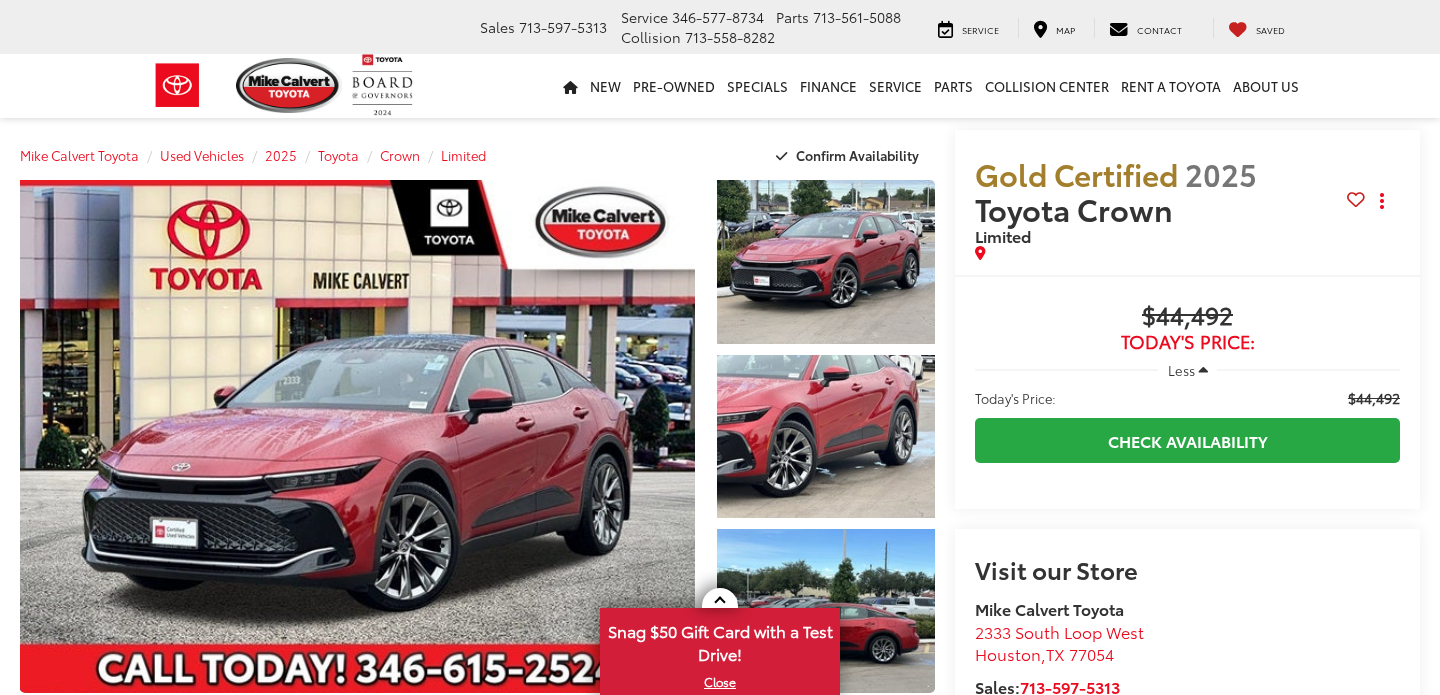scroll, scrollTop: 0, scrollLeft: 0, axis: both 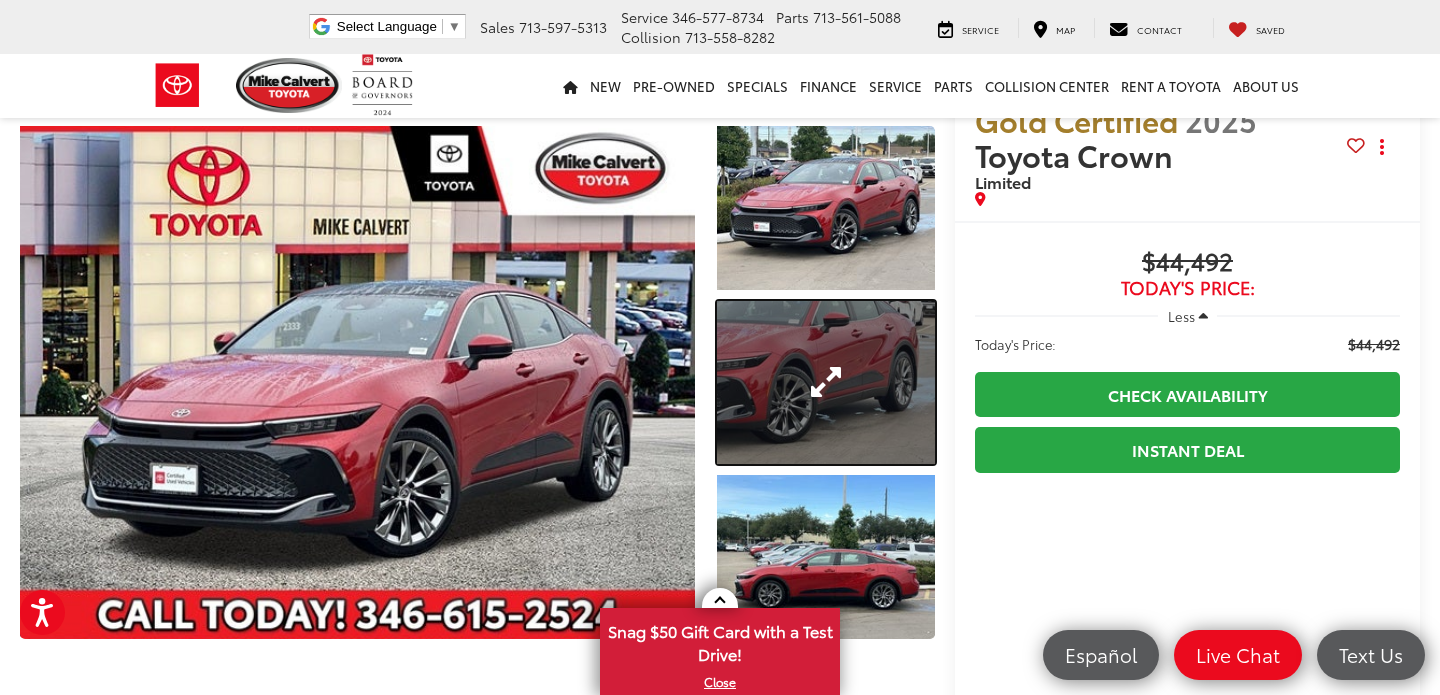 click at bounding box center (826, 383) 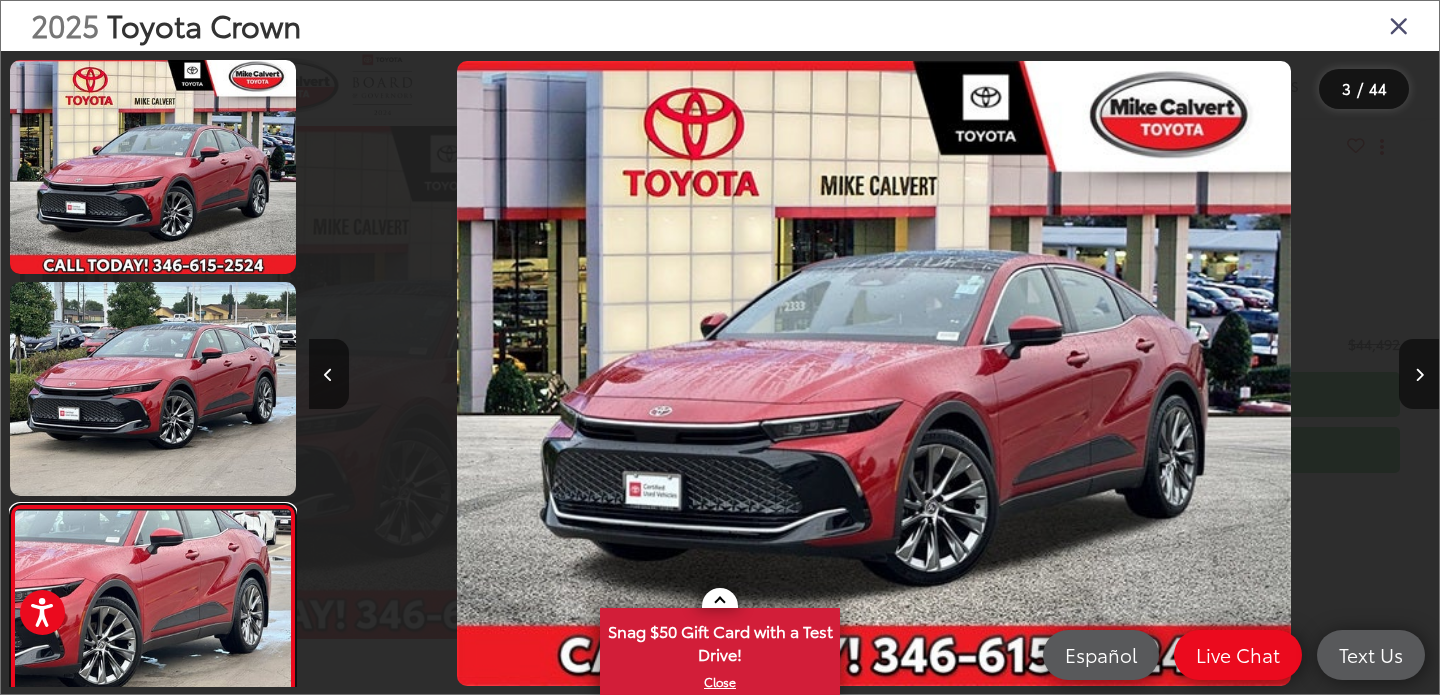 scroll, scrollTop: 174, scrollLeft: 0, axis: vertical 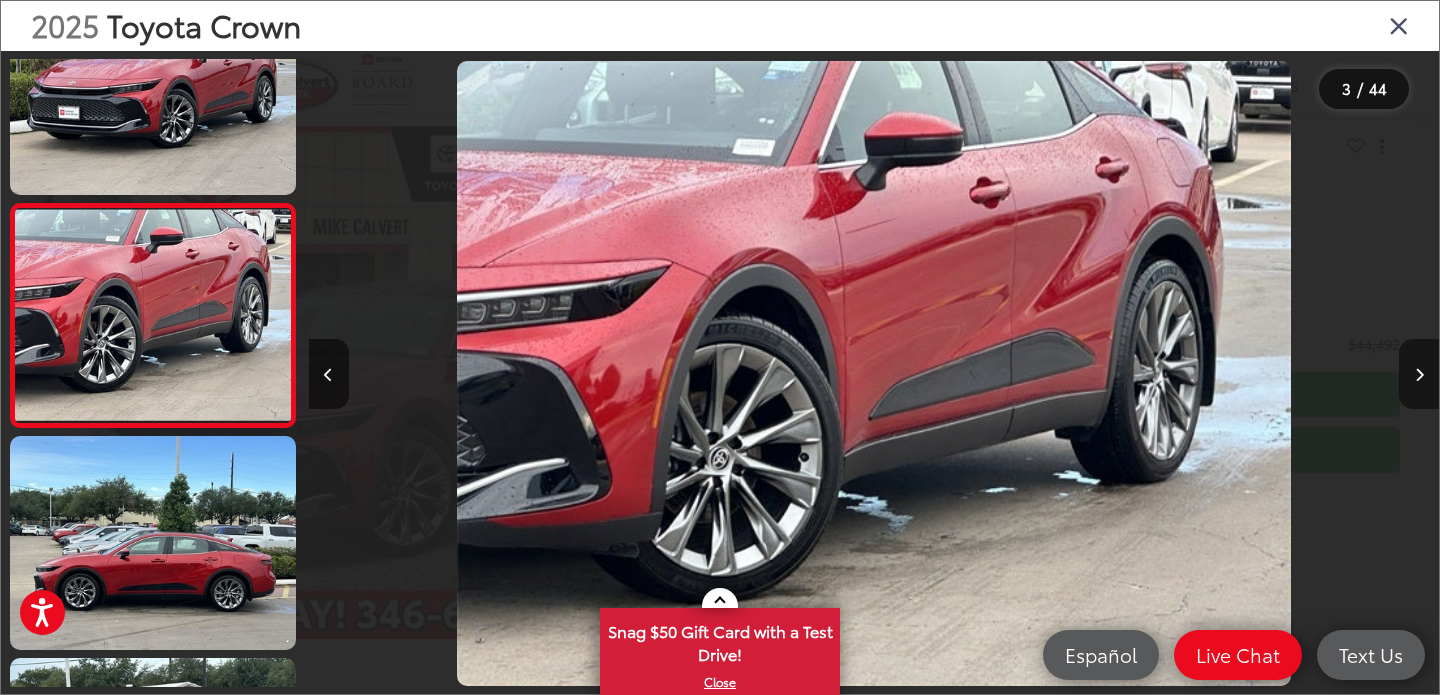 click at bounding box center (1419, 374) 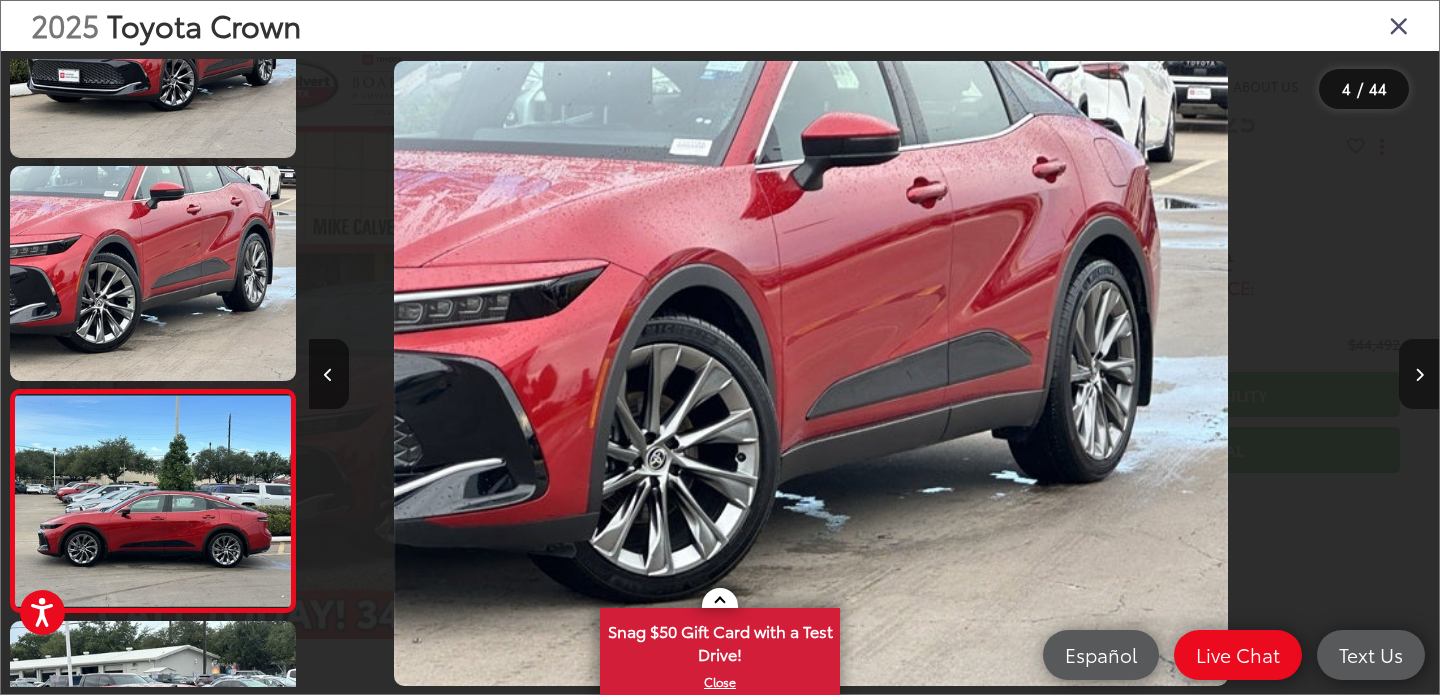 scroll, scrollTop: 438, scrollLeft: 0, axis: vertical 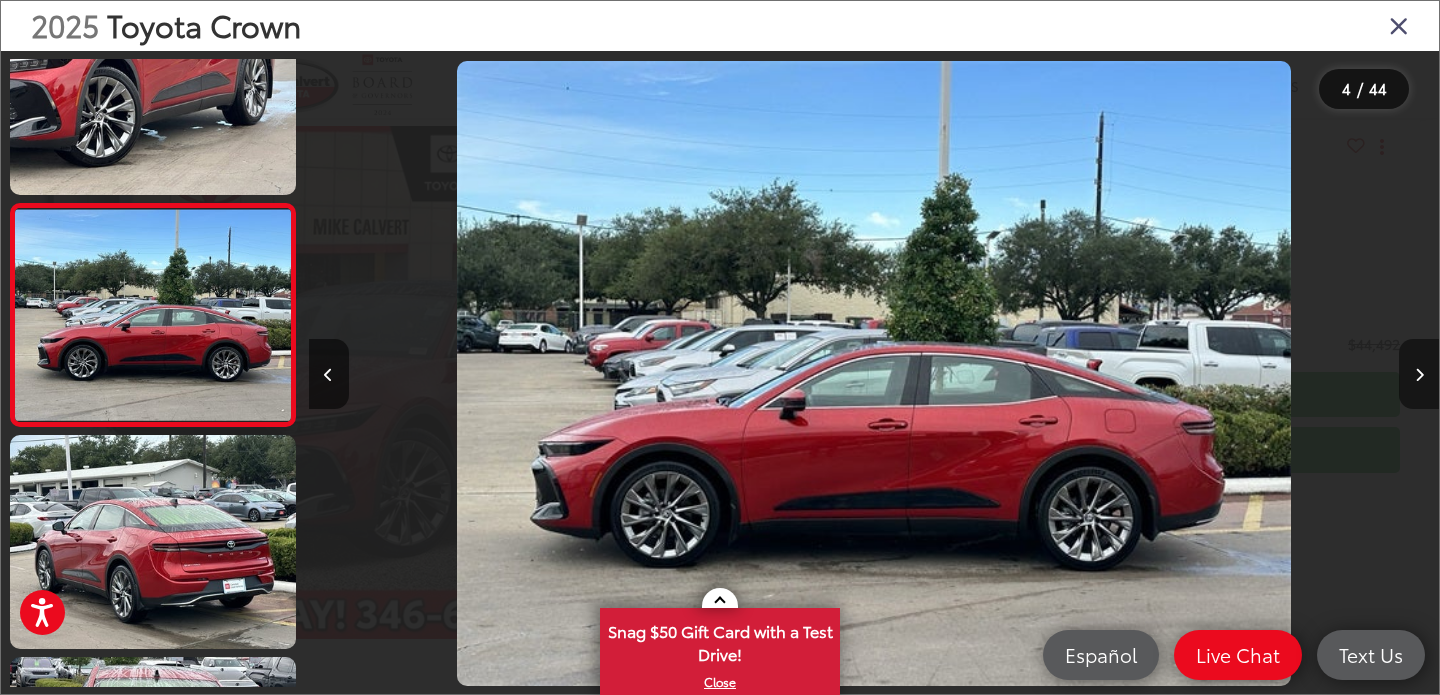 click at bounding box center (1419, 374) 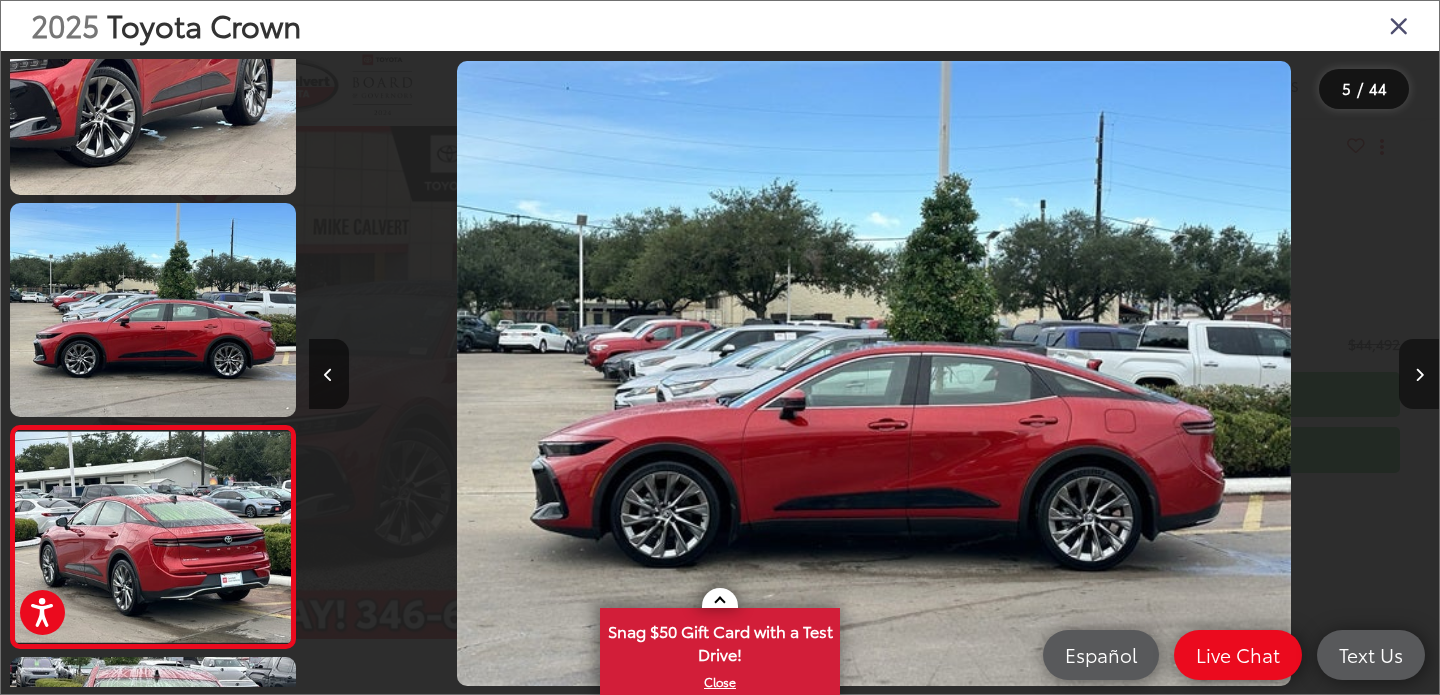scroll, scrollTop: 0, scrollLeft: 3653, axis: horizontal 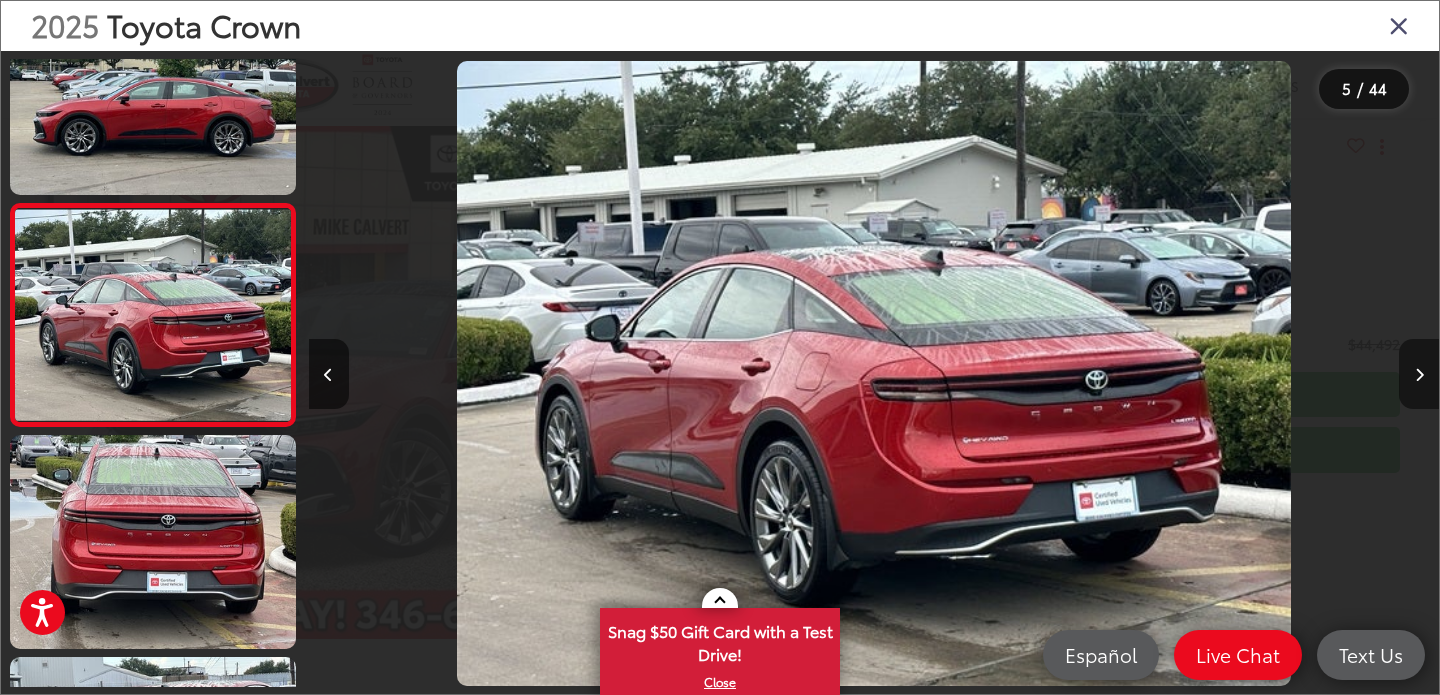 click at bounding box center [1419, 374] 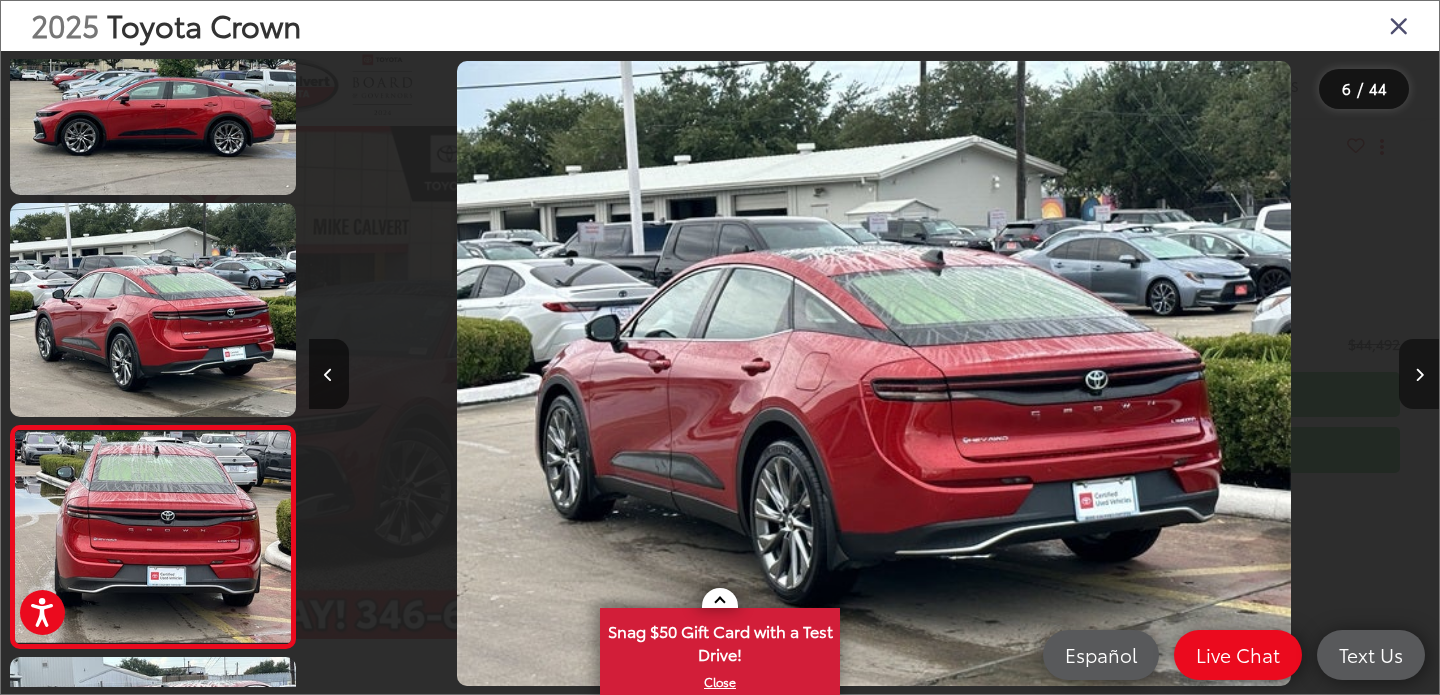 scroll, scrollTop: 0, scrollLeft: 4783, axis: horizontal 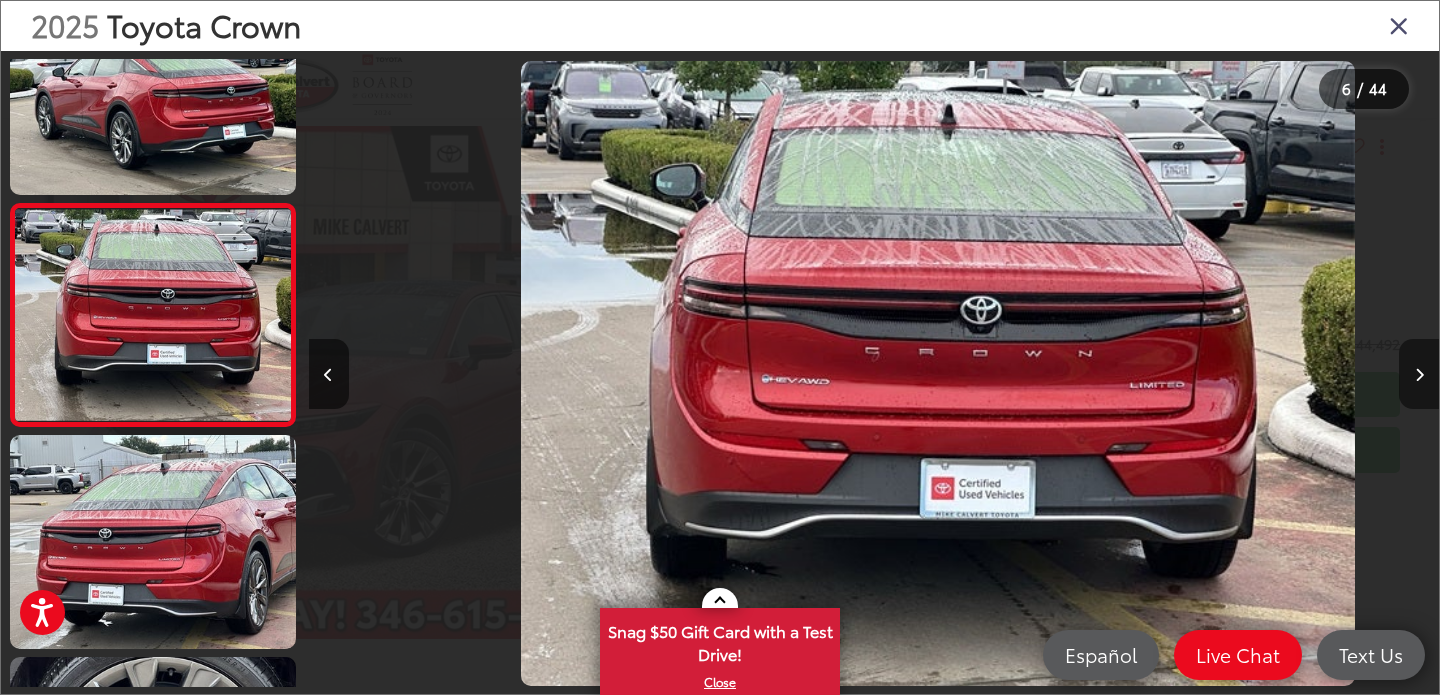 click at bounding box center [1419, 374] 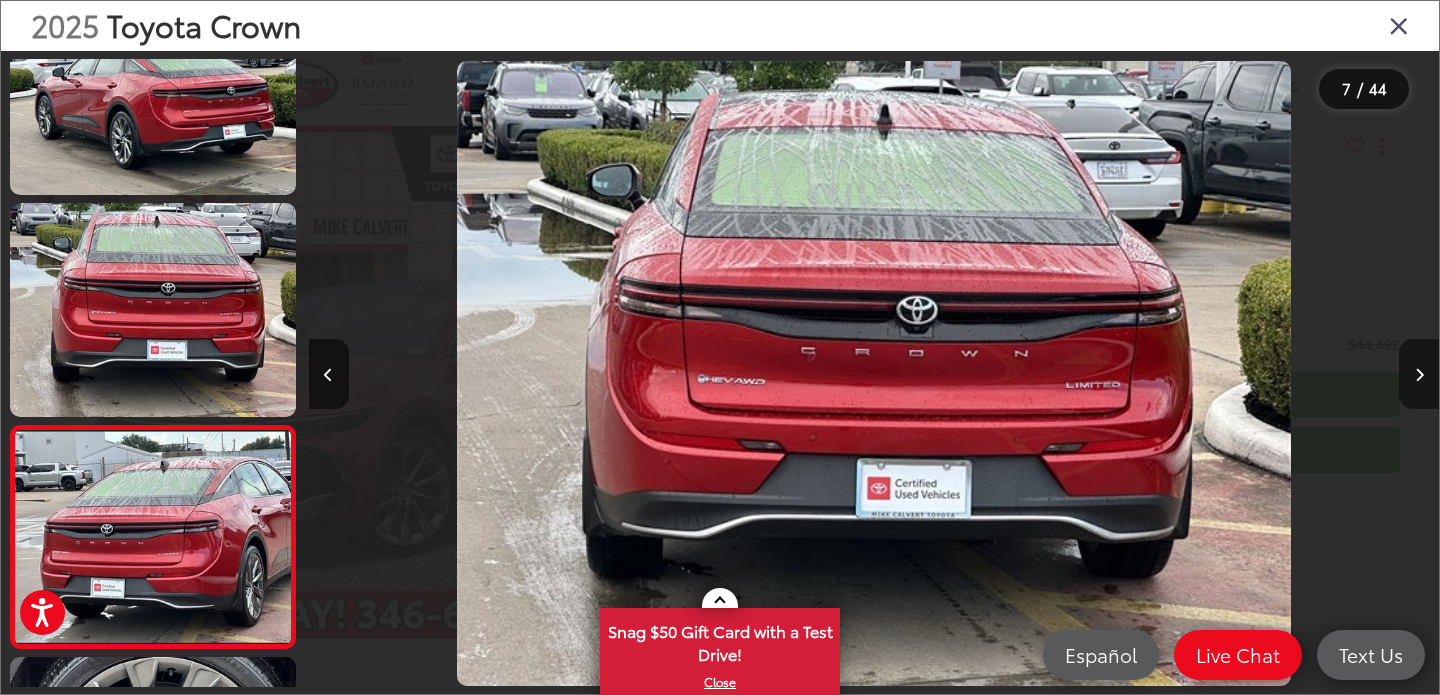 scroll, scrollTop: 0, scrollLeft: 5914, axis: horizontal 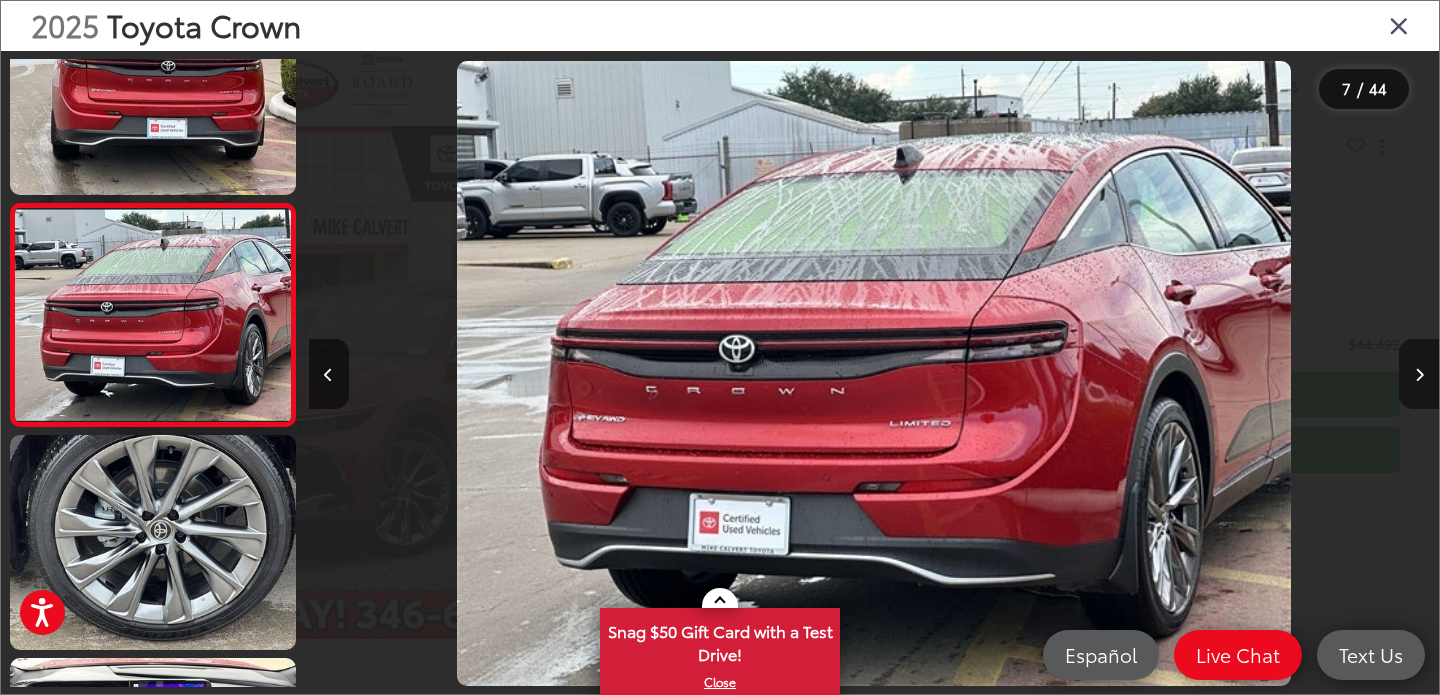 click at bounding box center [1419, 374] 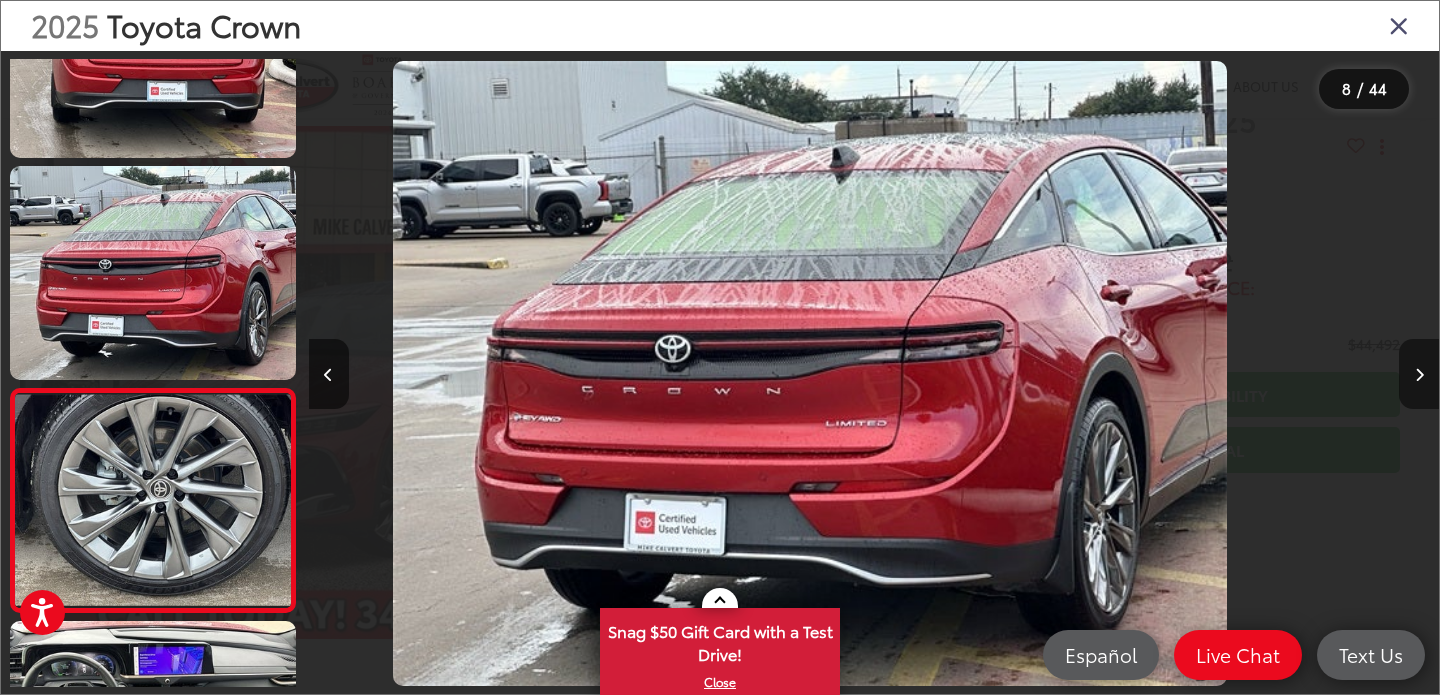 scroll, scrollTop: 1344, scrollLeft: 0, axis: vertical 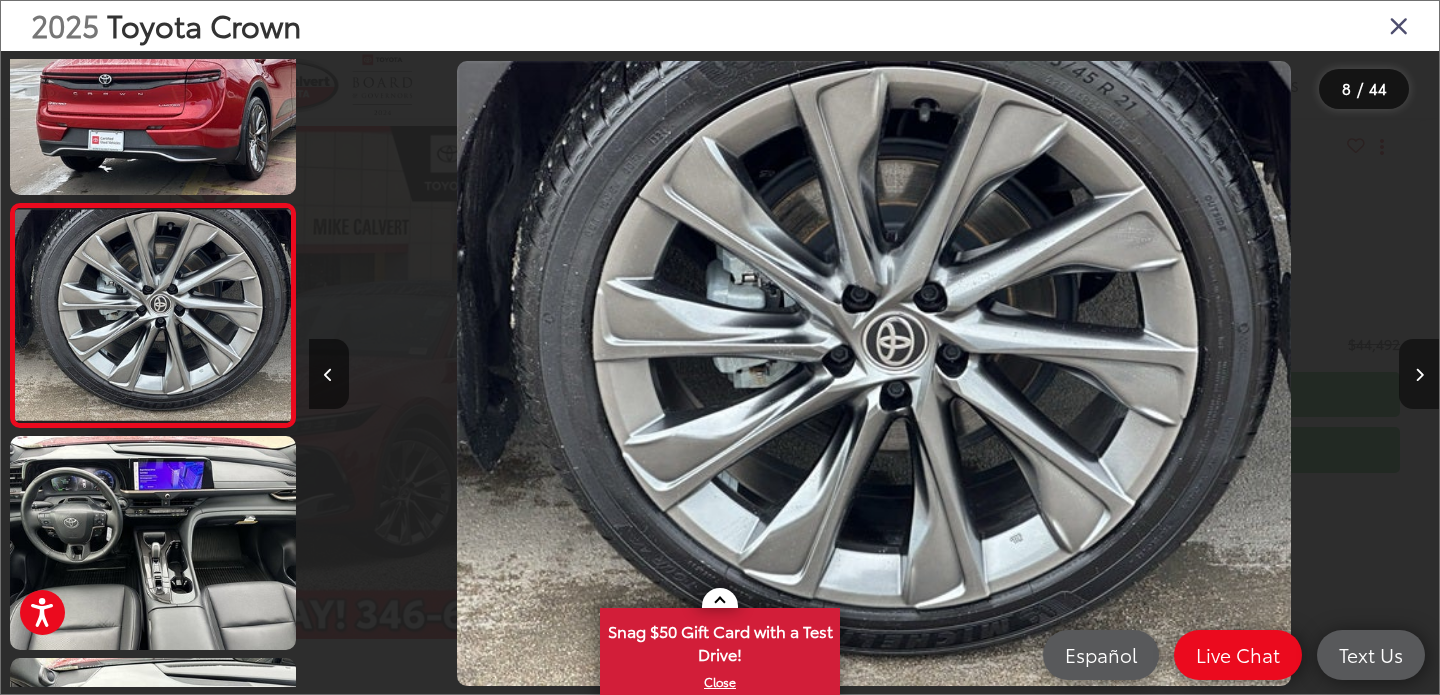 click at bounding box center (1419, 374) 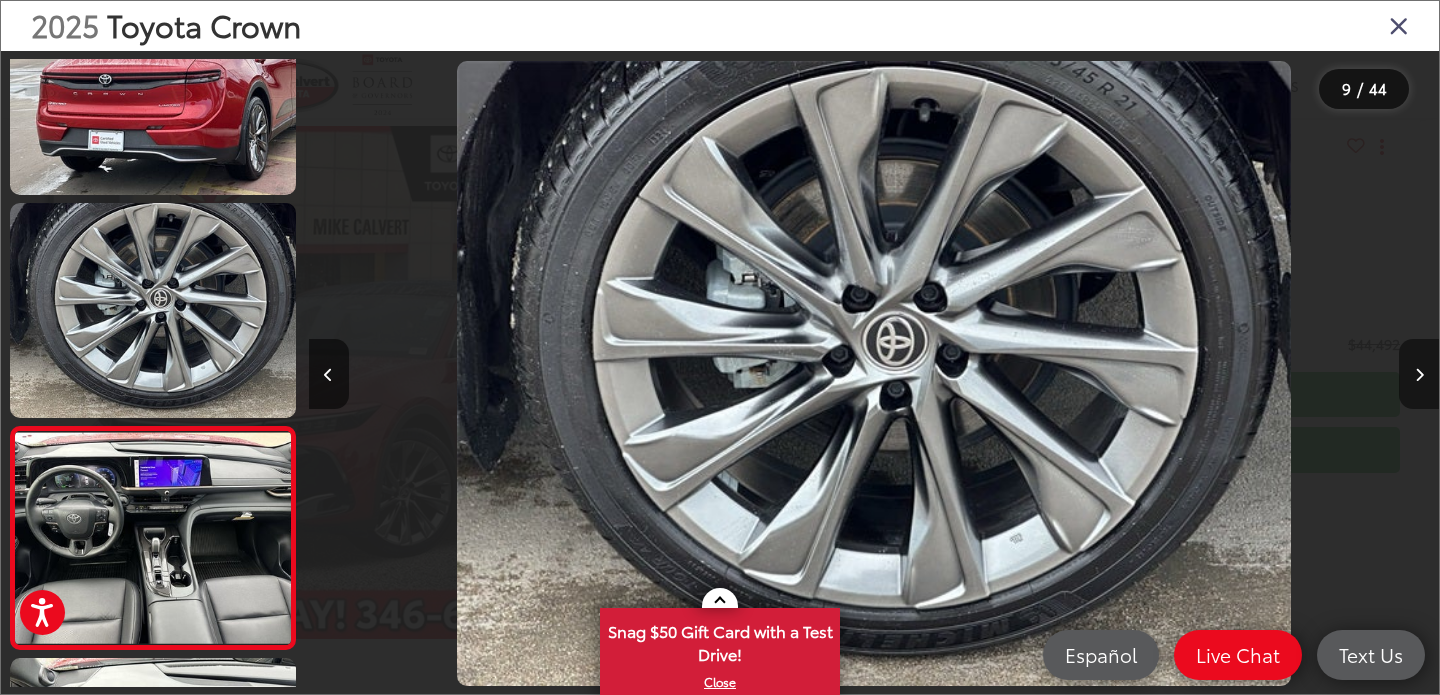 scroll, scrollTop: 0, scrollLeft: 8175, axis: horizontal 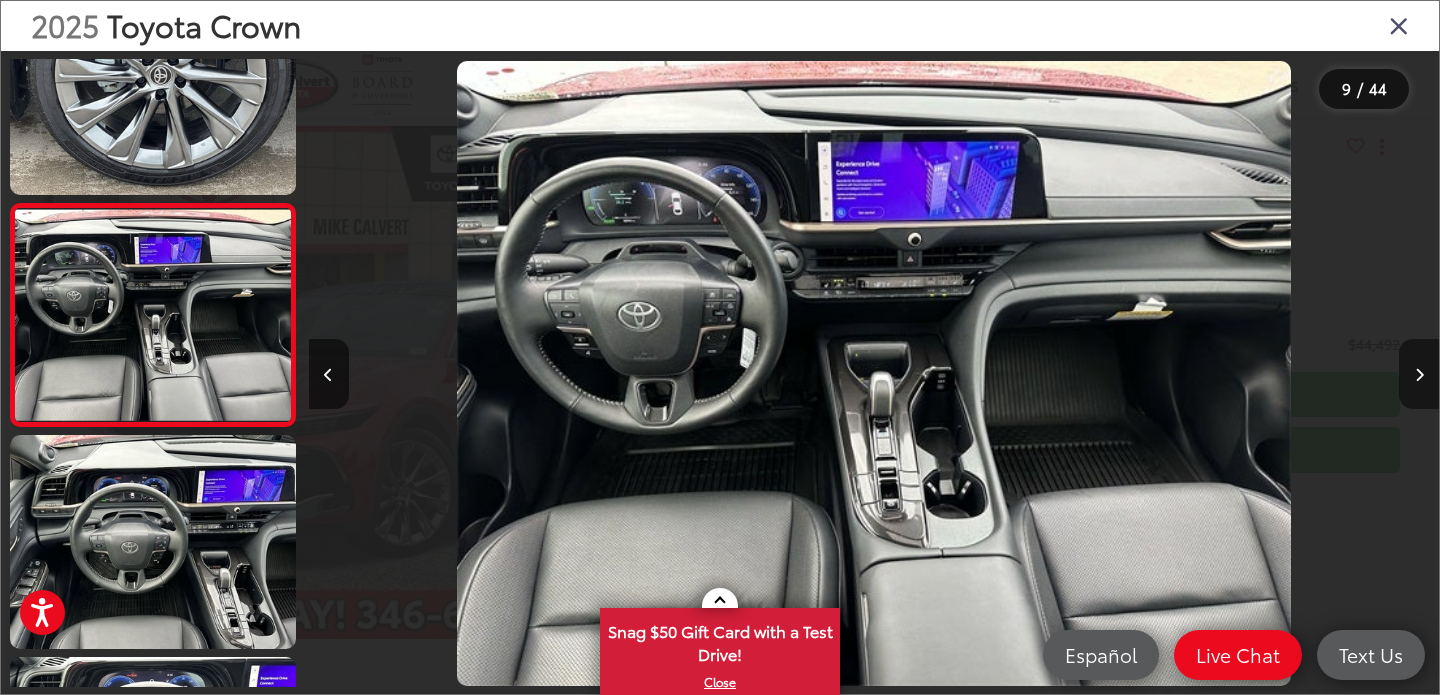 click at bounding box center [1419, 374] 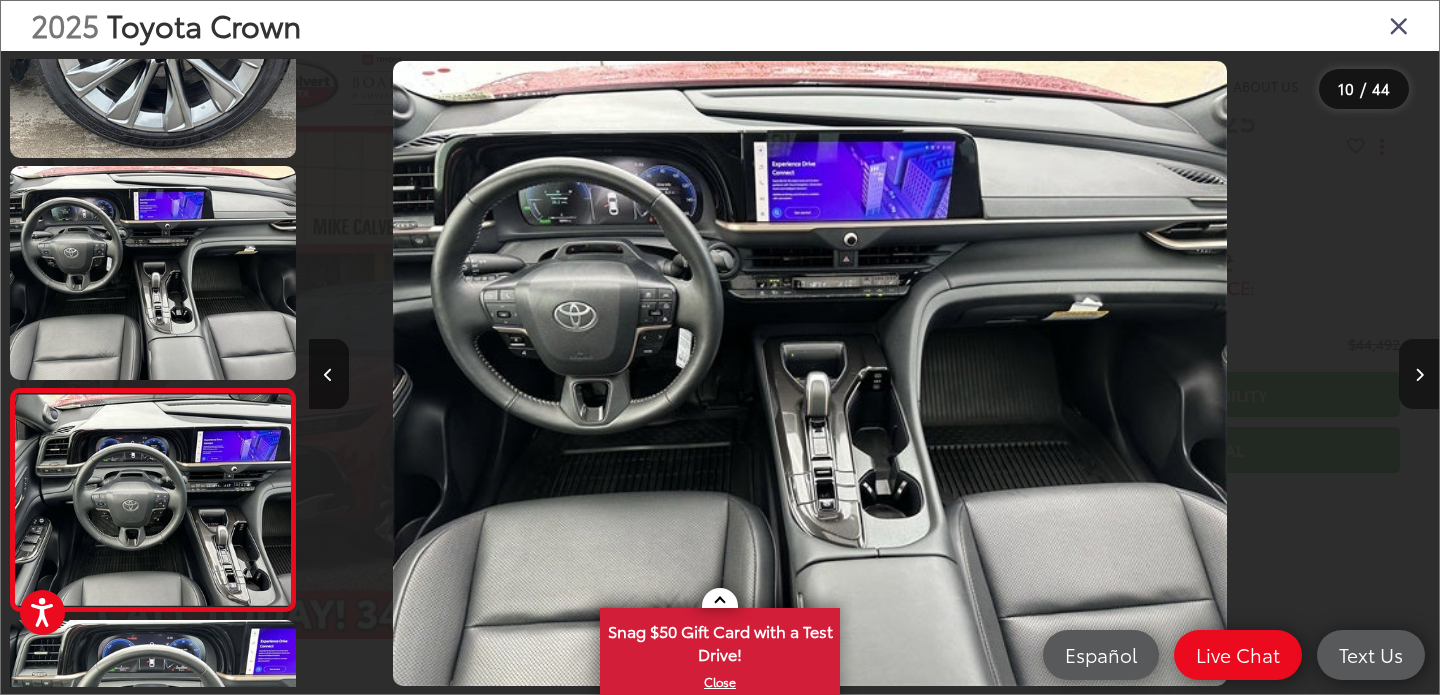 scroll, scrollTop: 1789, scrollLeft: 0, axis: vertical 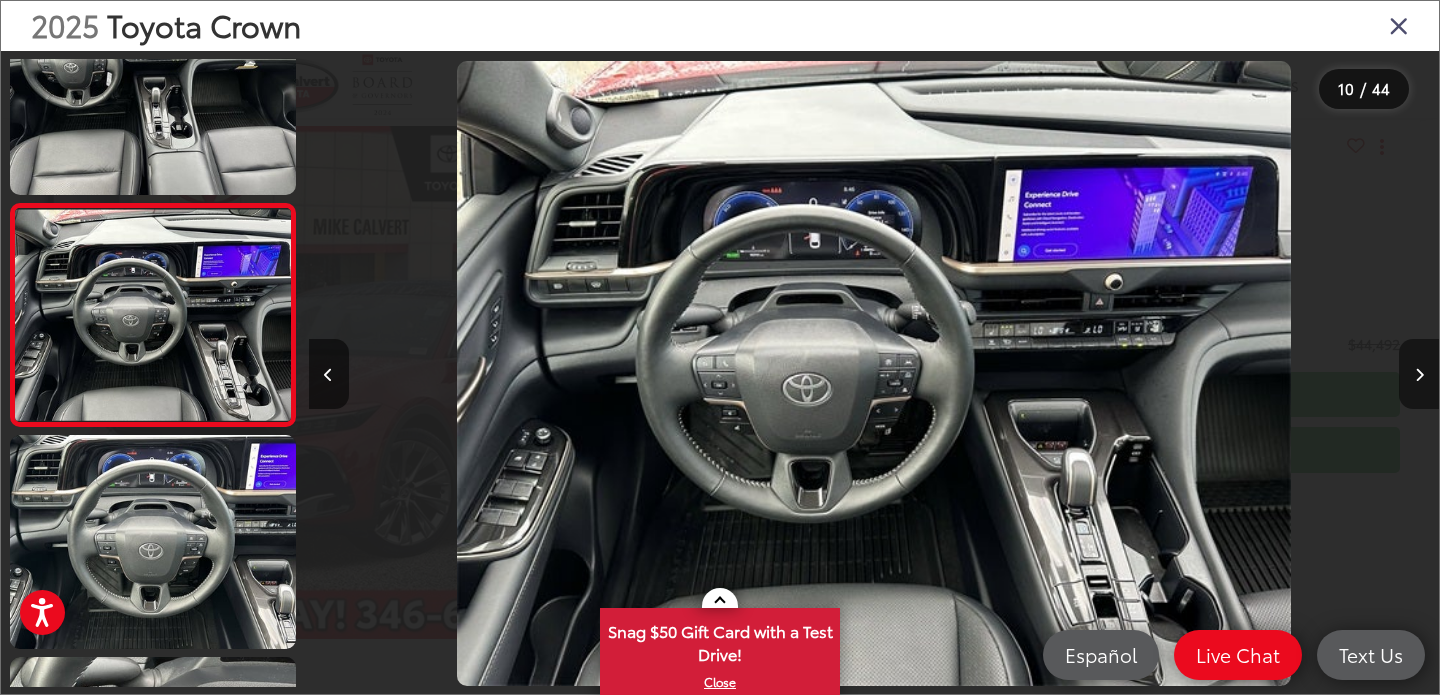 click at bounding box center (1419, 374) 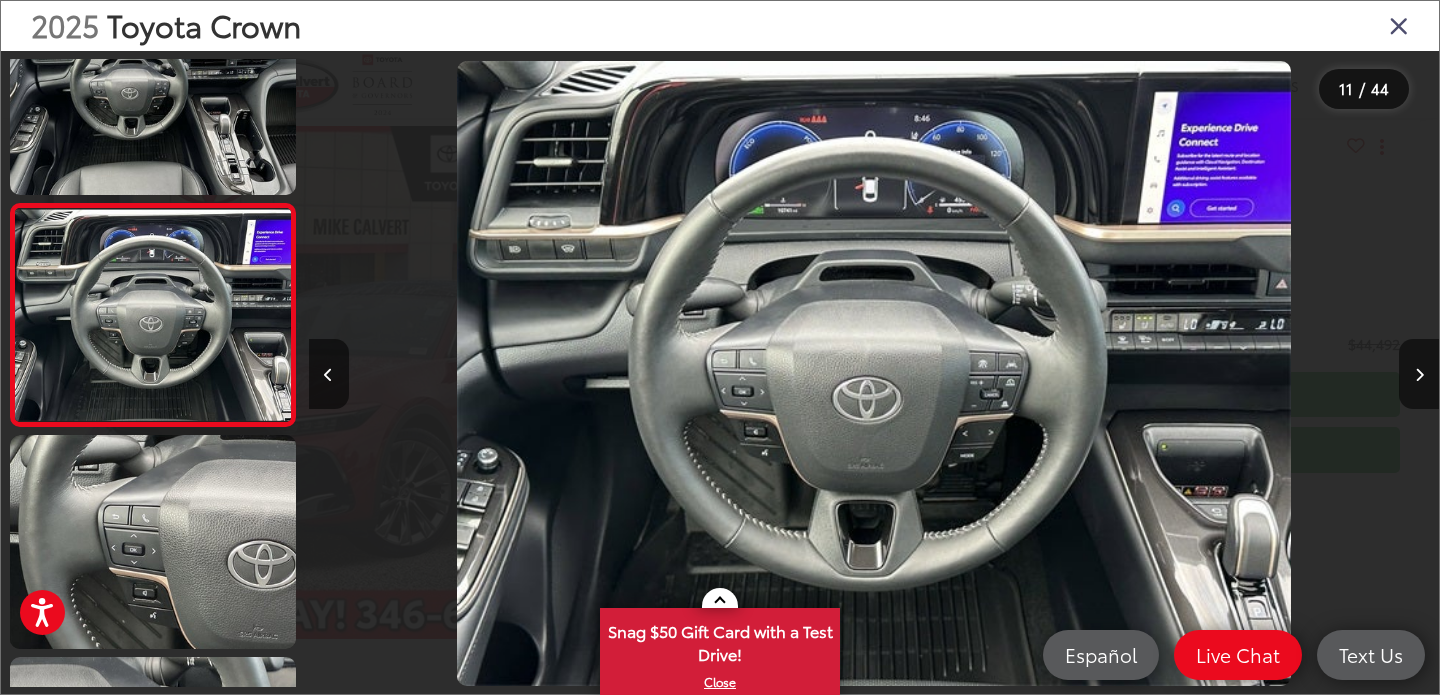 click on "2025   Toyota Crown" at bounding box center [720, 26] 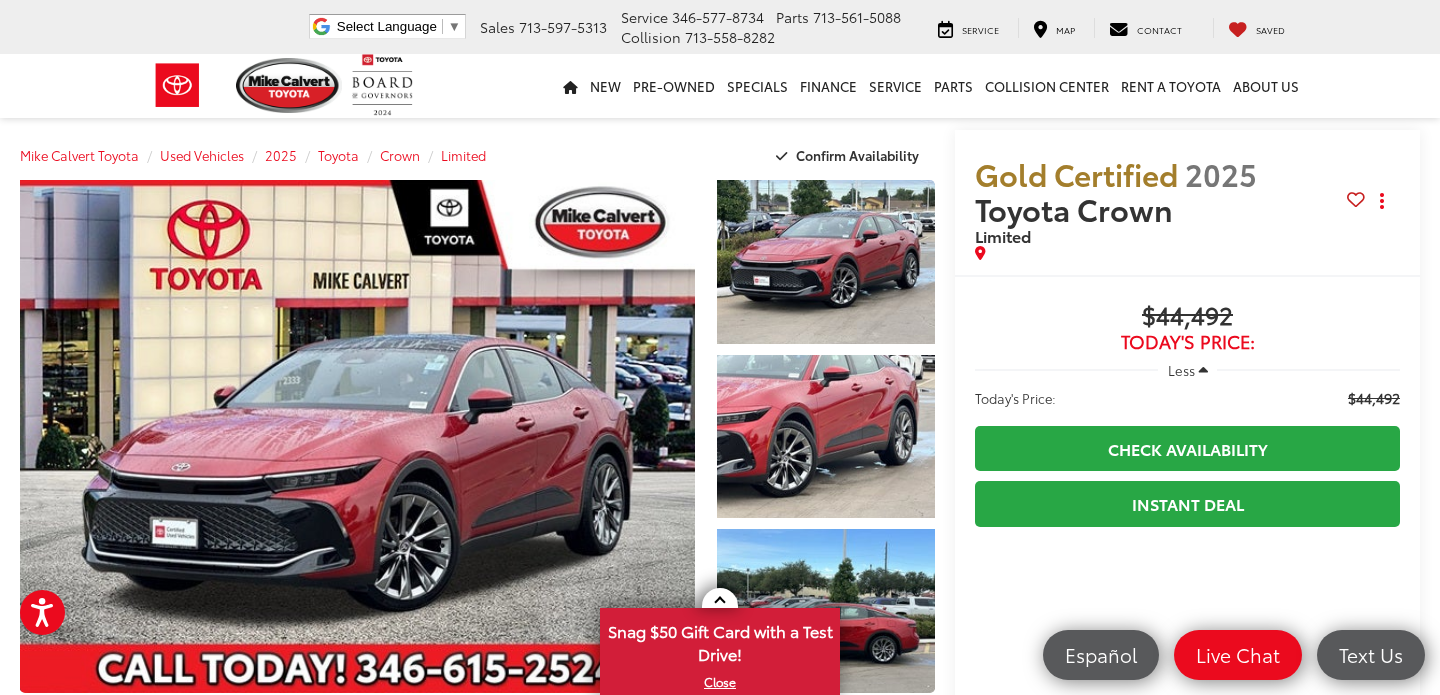 click on "Less" at bounding box center (1181, 370) 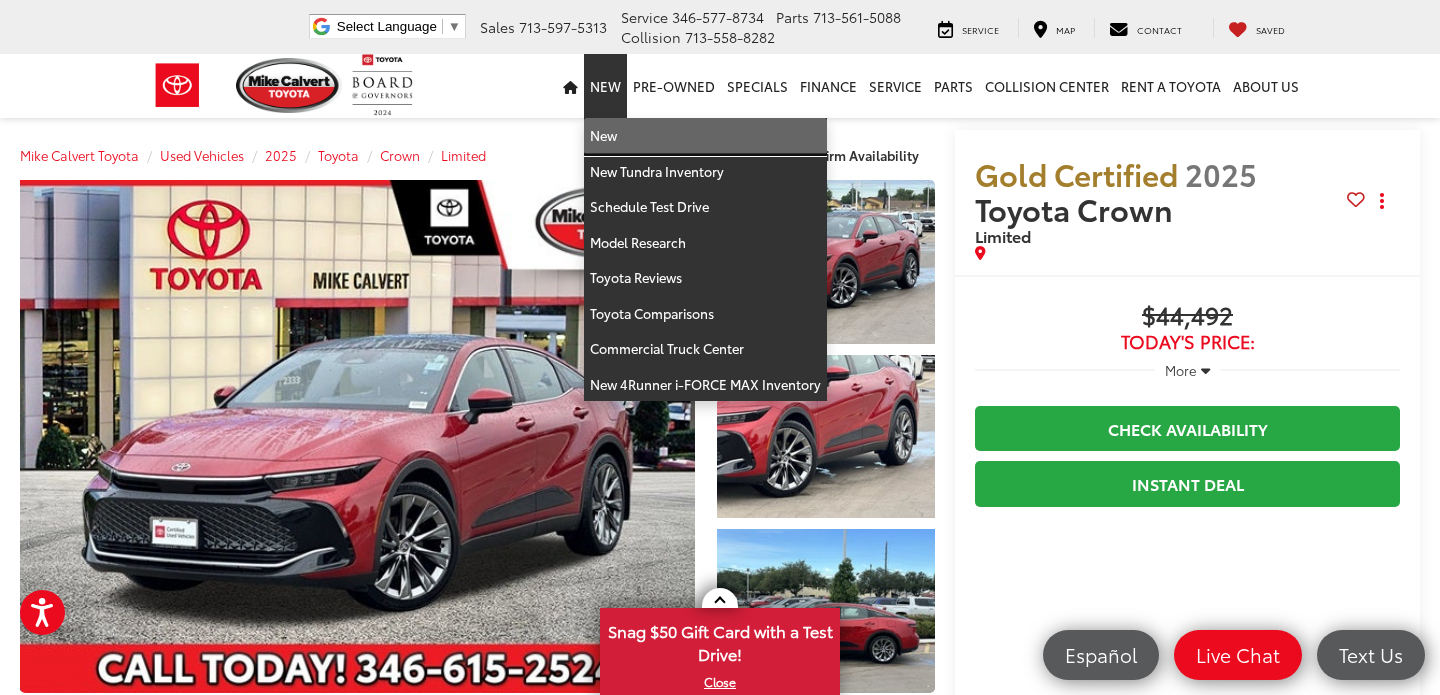 click on "New" at bounding box center (705, 136) 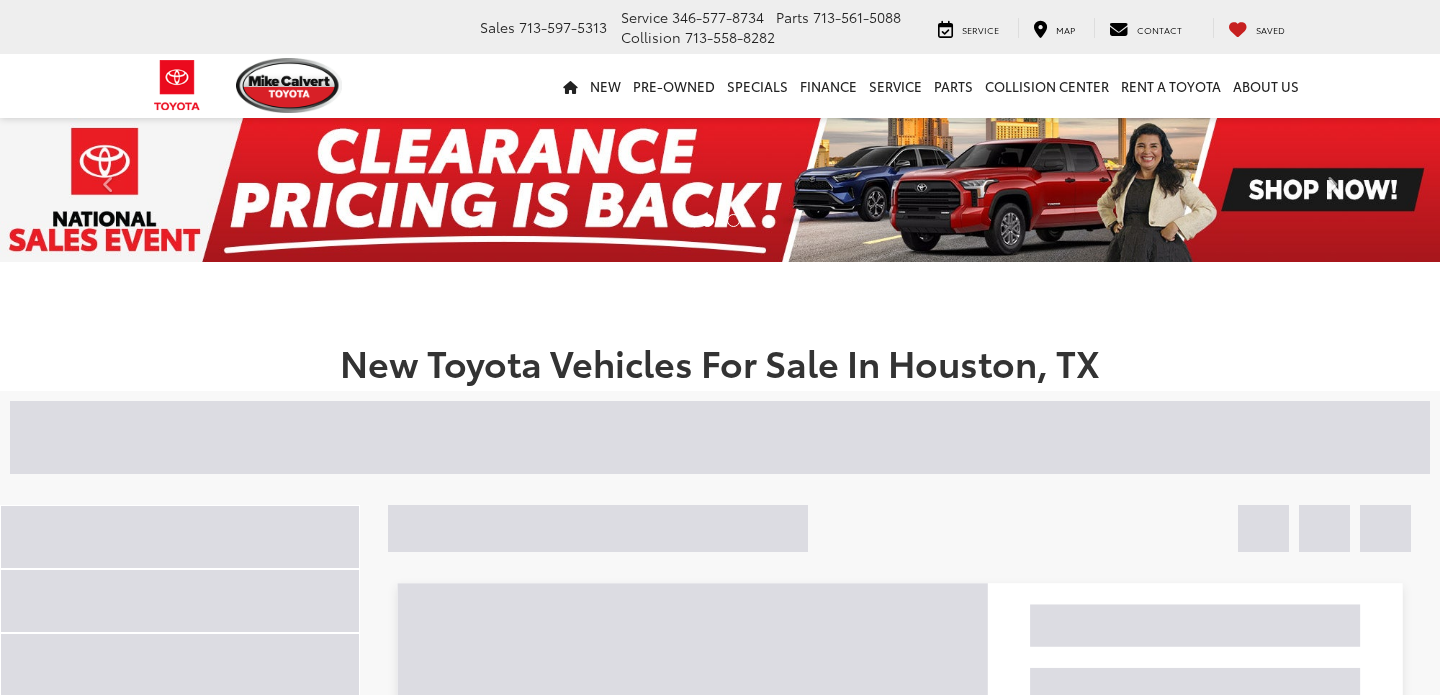 scroll, scrollTop: 0, scrollLeft: 0, axis: both 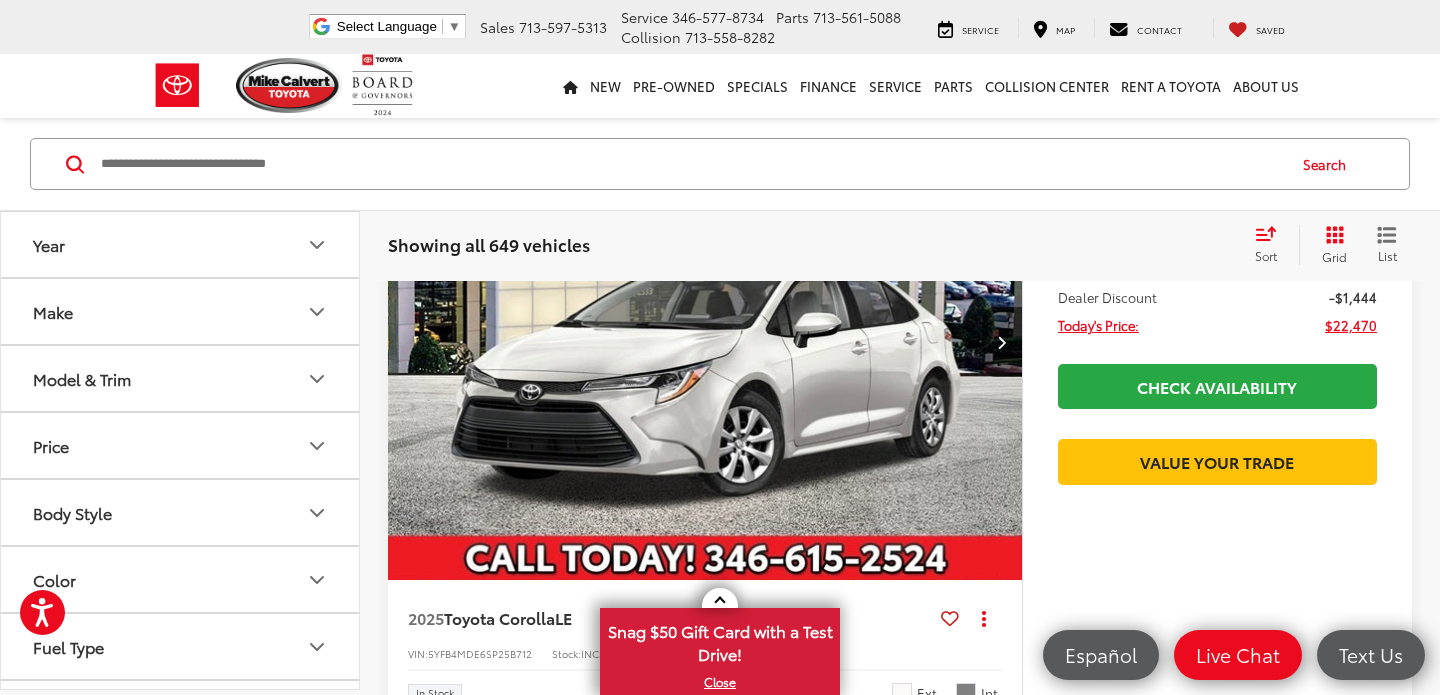 click on "Model & Trim" at bounding box center [181, 378] 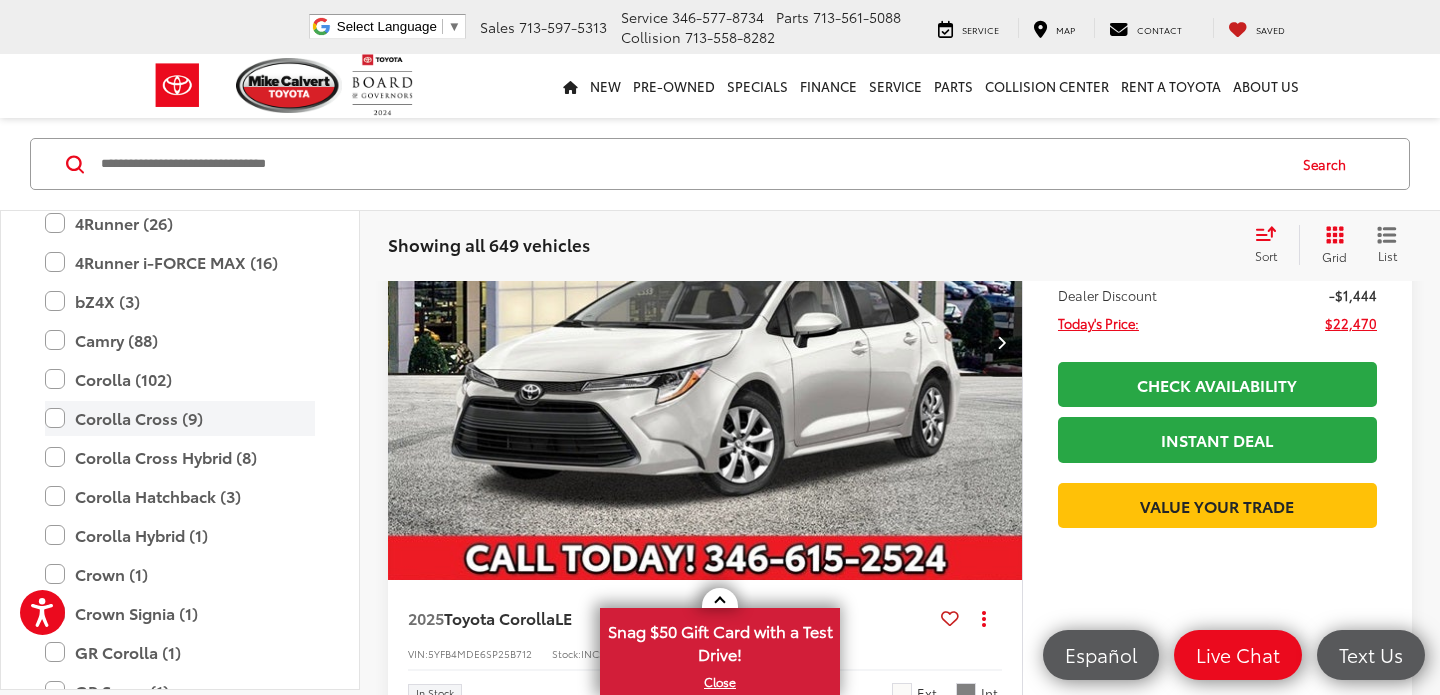 scroll, scrollTop: 345, scrollLeft: 0, axis: vertical 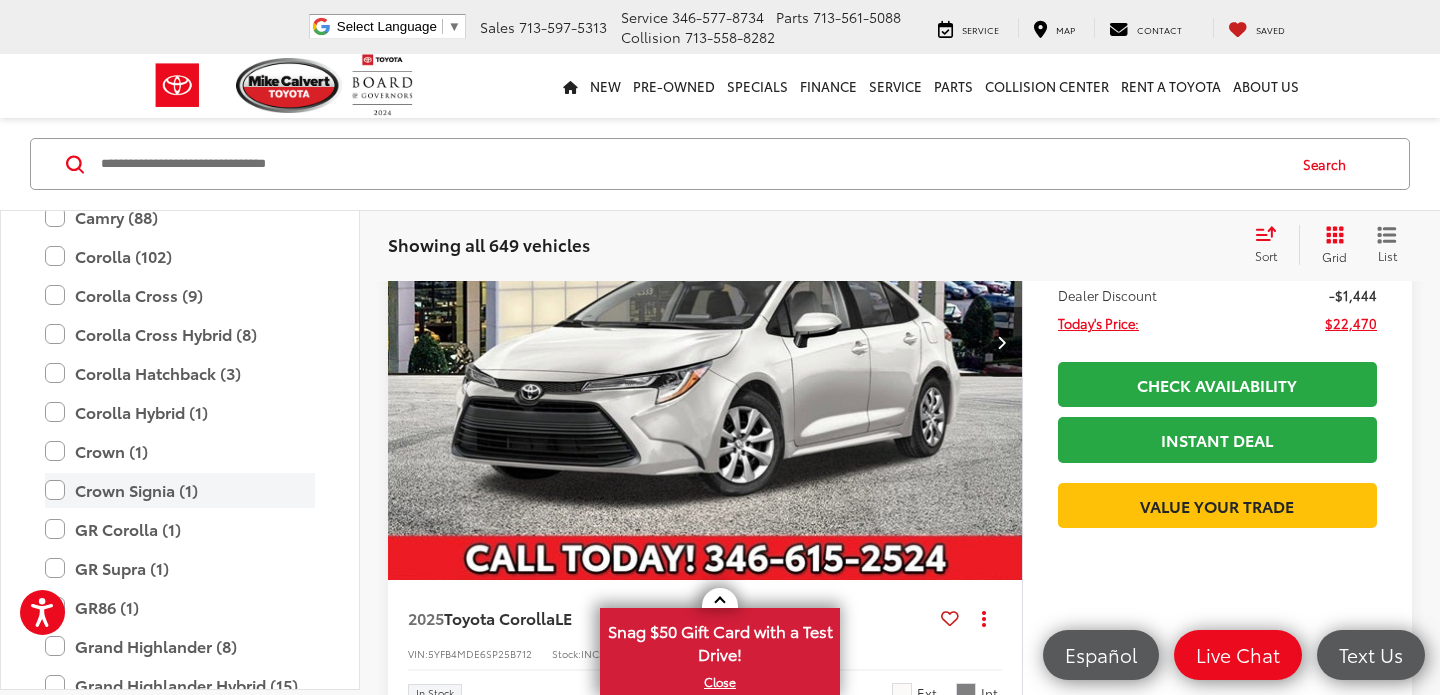 click on "Crown Signia (1)" at bounding box center [180, 490] 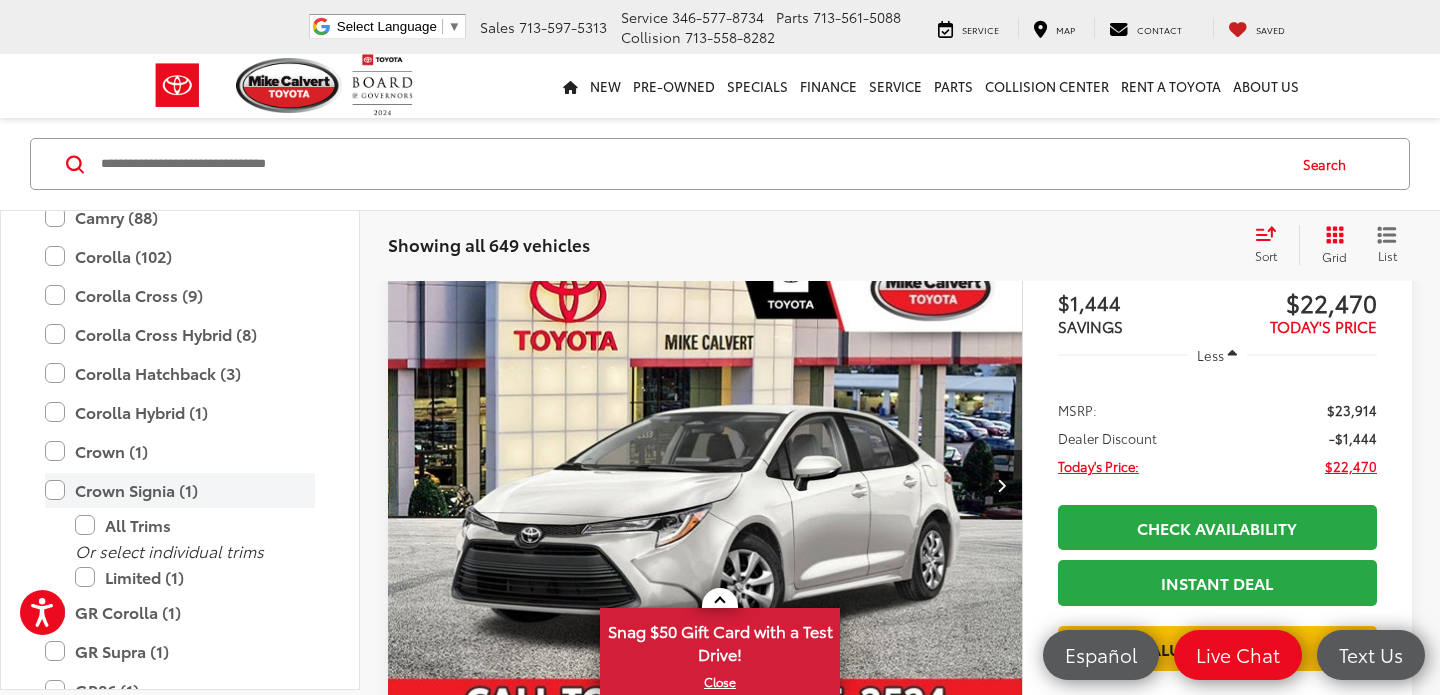 scroll, scrollTop: 273, scrollLeft: 0, axis: vertical 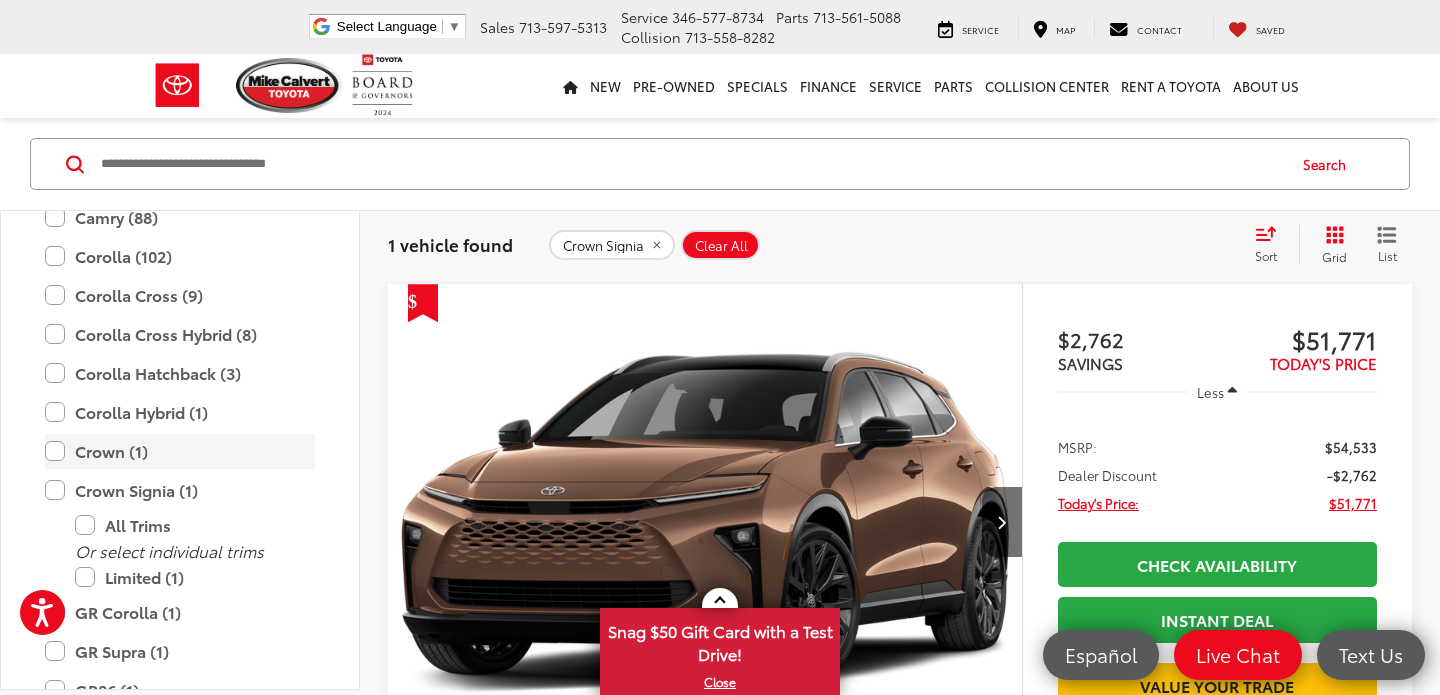 click on "Crown (1)" at bounding box center (180, 451) 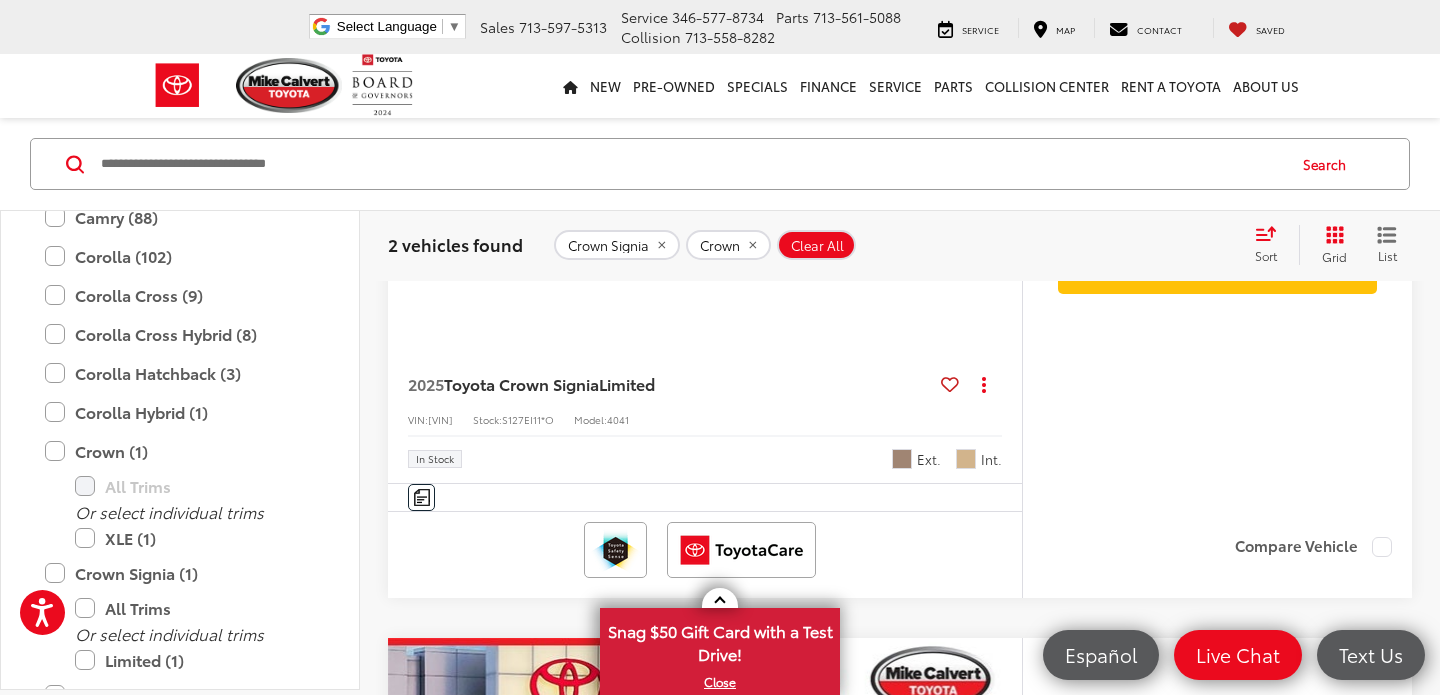 scroll, scrollTop: 686, scrollLeft: 0, axis: vertical 